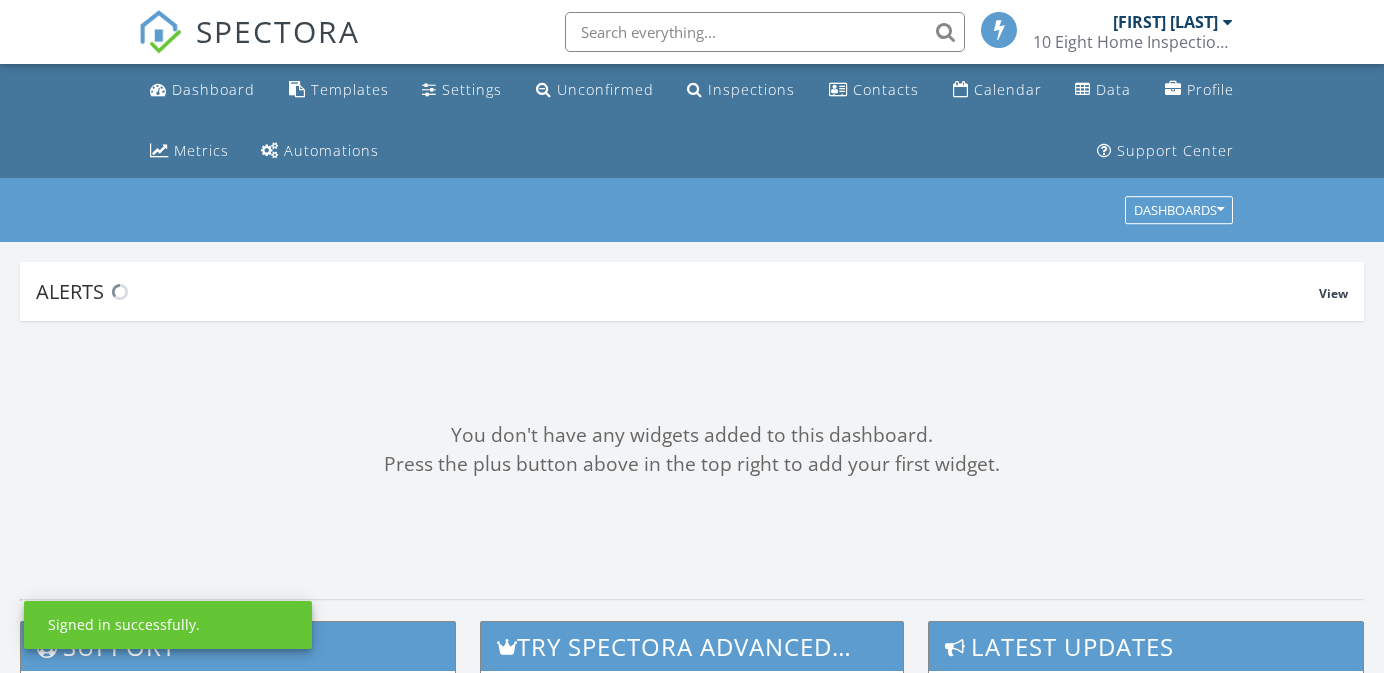 scroll, scrollTop: 0, scrollLeft: 0, axis: both 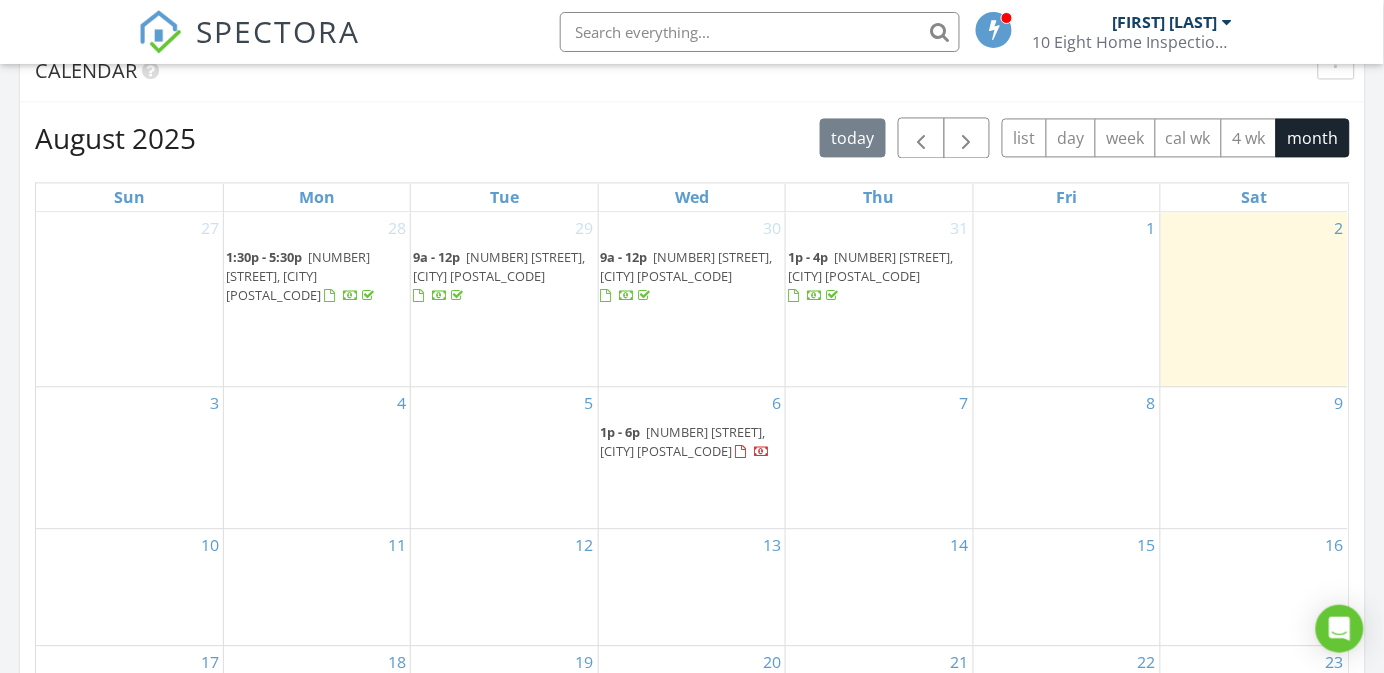 click on "4" at bounding box center (317, 457) 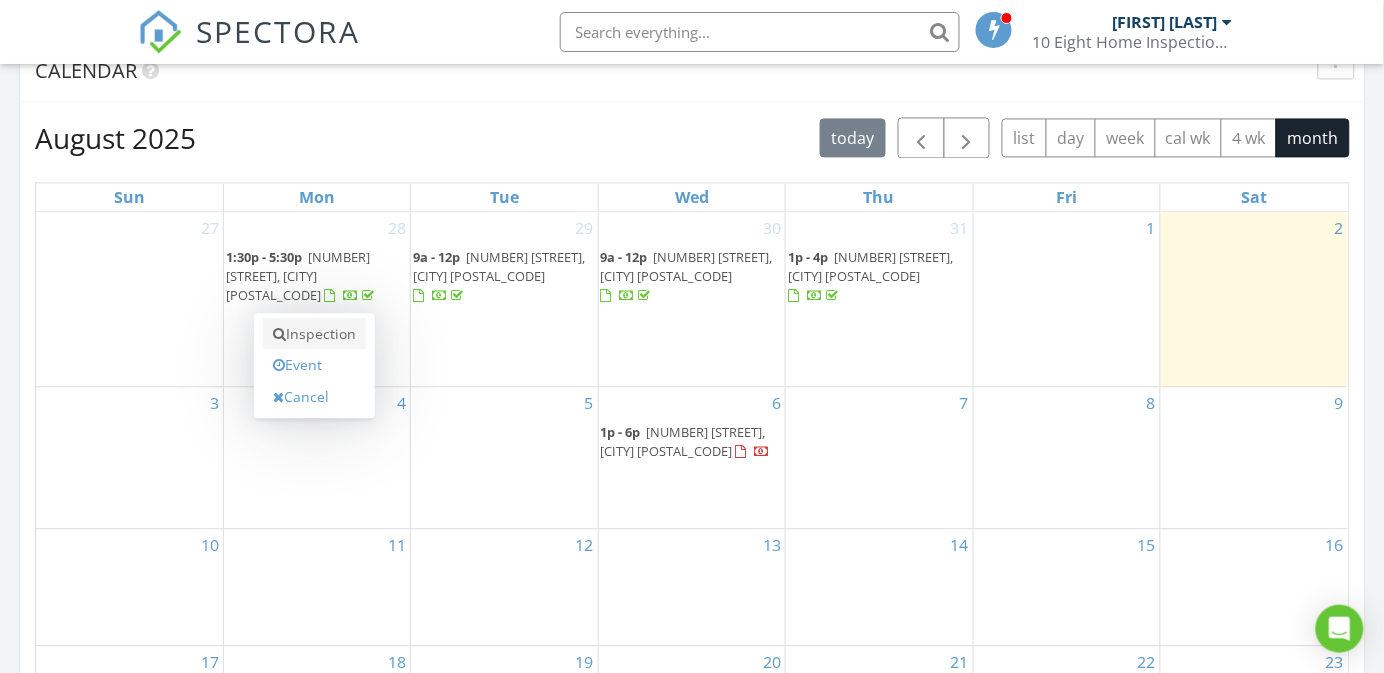 click on "Inspection" at bounding box center [314, 334] 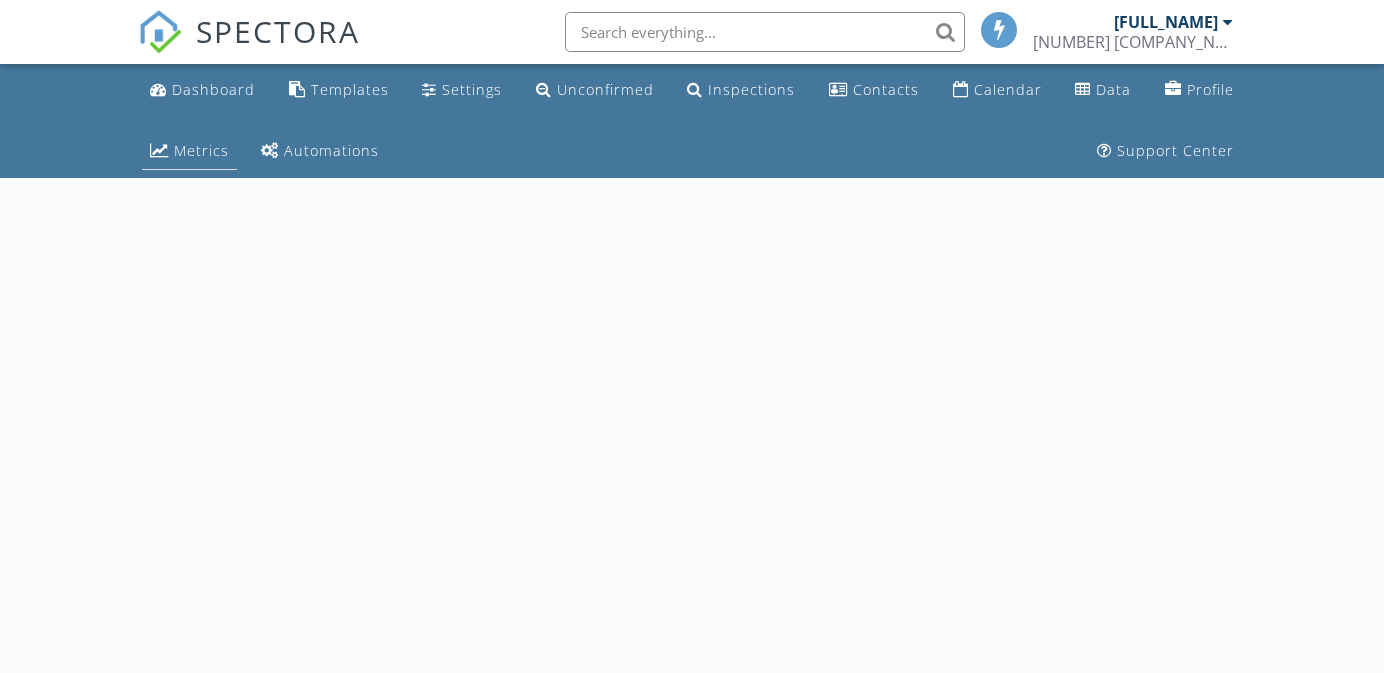 scroll, scrollTop: 0, scrollLeft: 0, axis: both 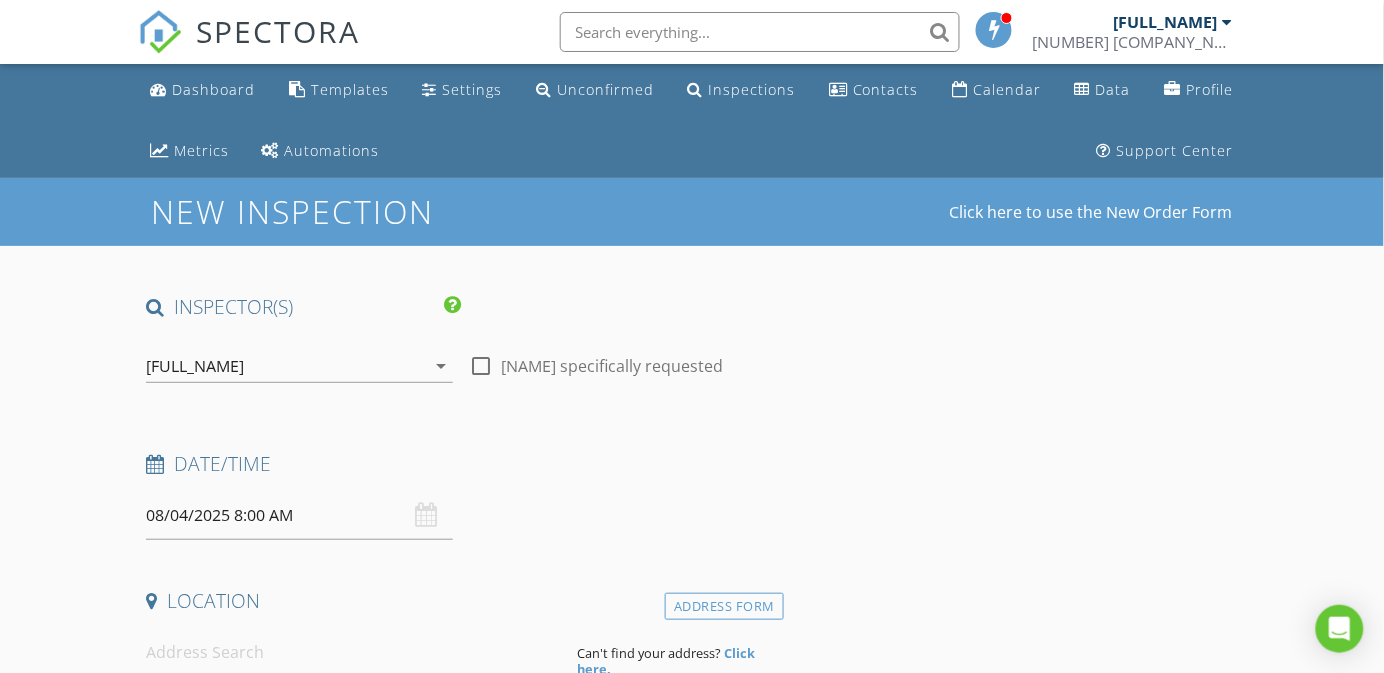 click at bounding box center (481, 366) 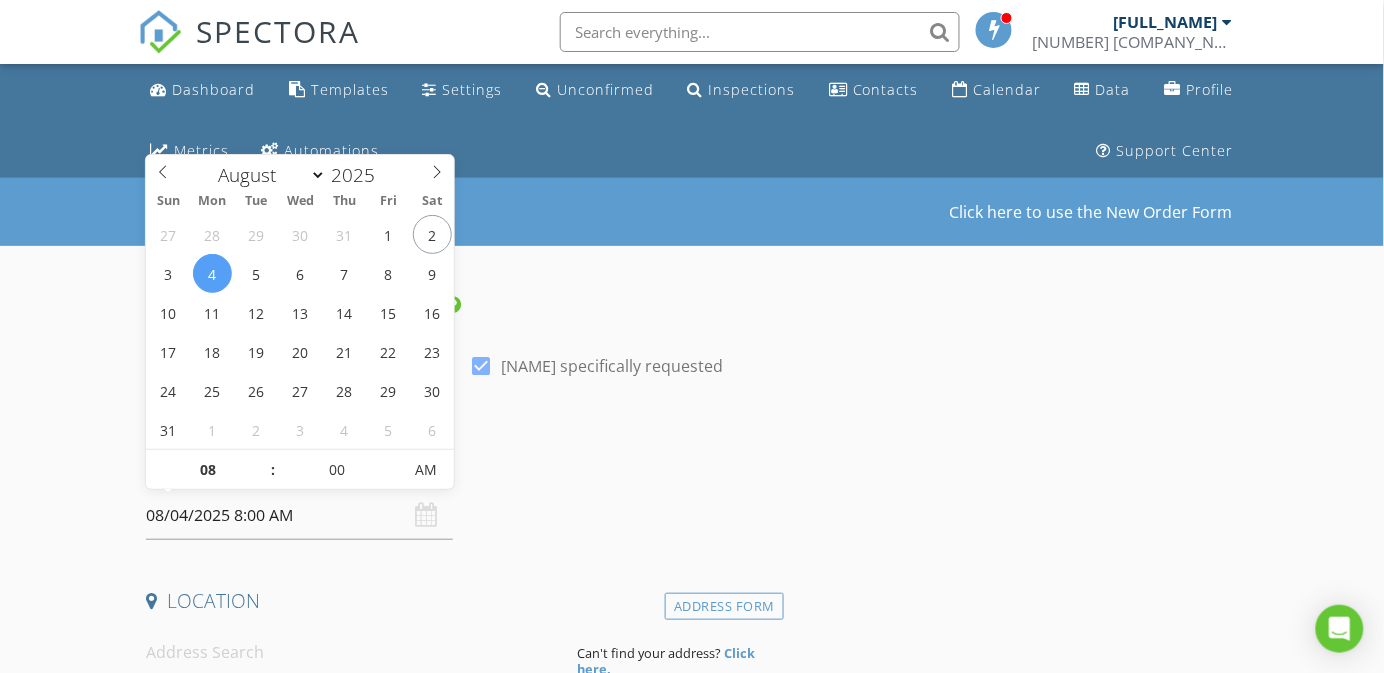 click on "08/04/2025 8:00 AM" at bounding box center (299, 515) 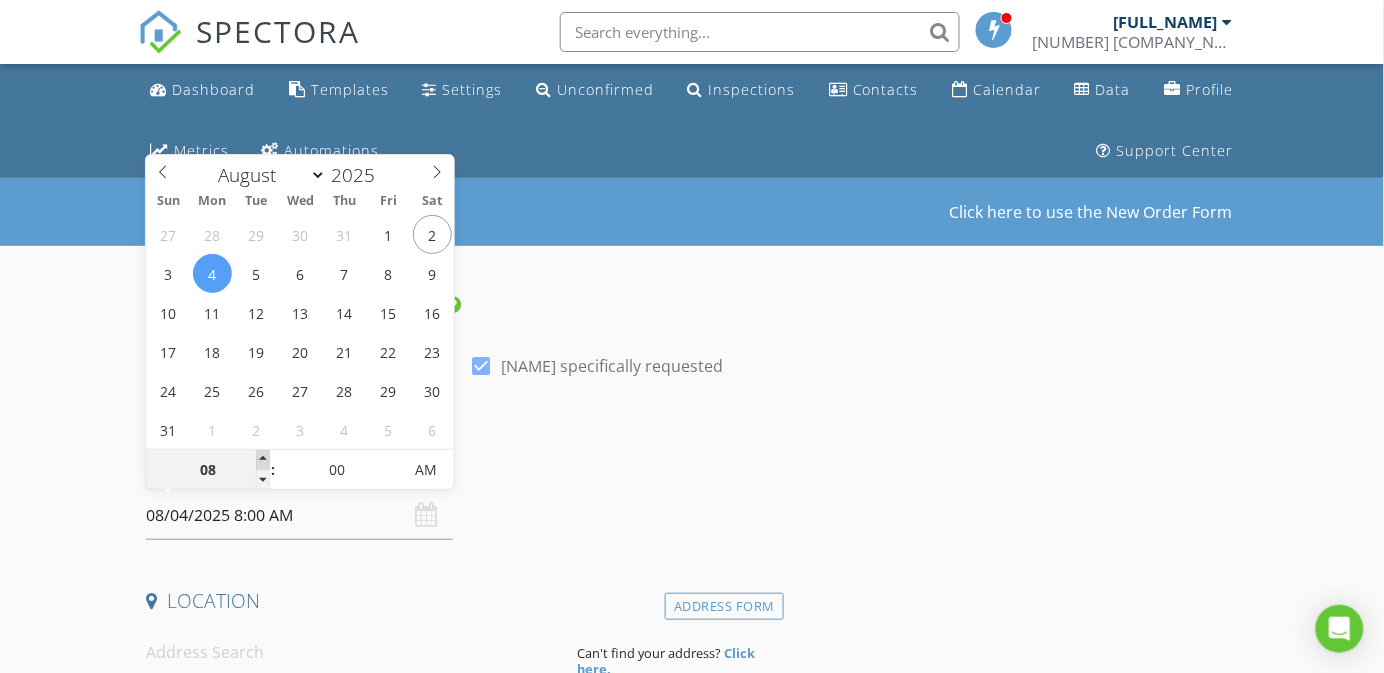 type on "09" 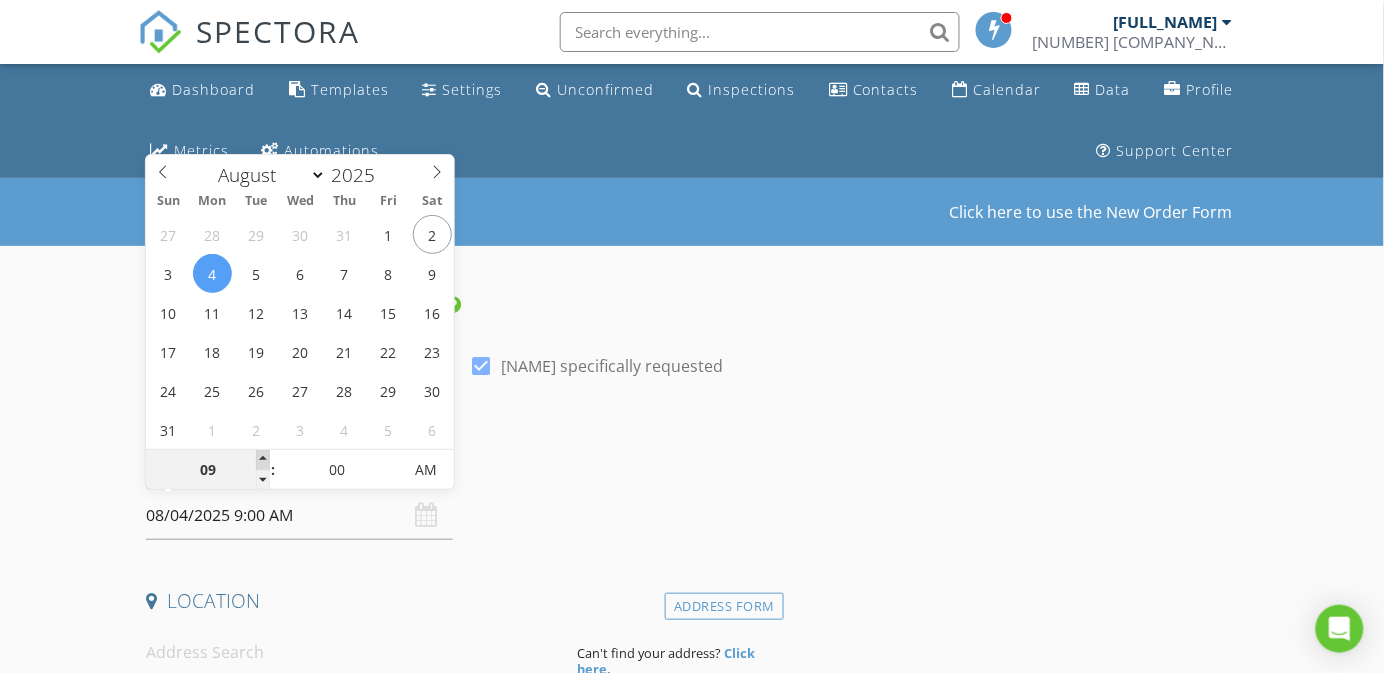 click at bounding box center (263, 460) 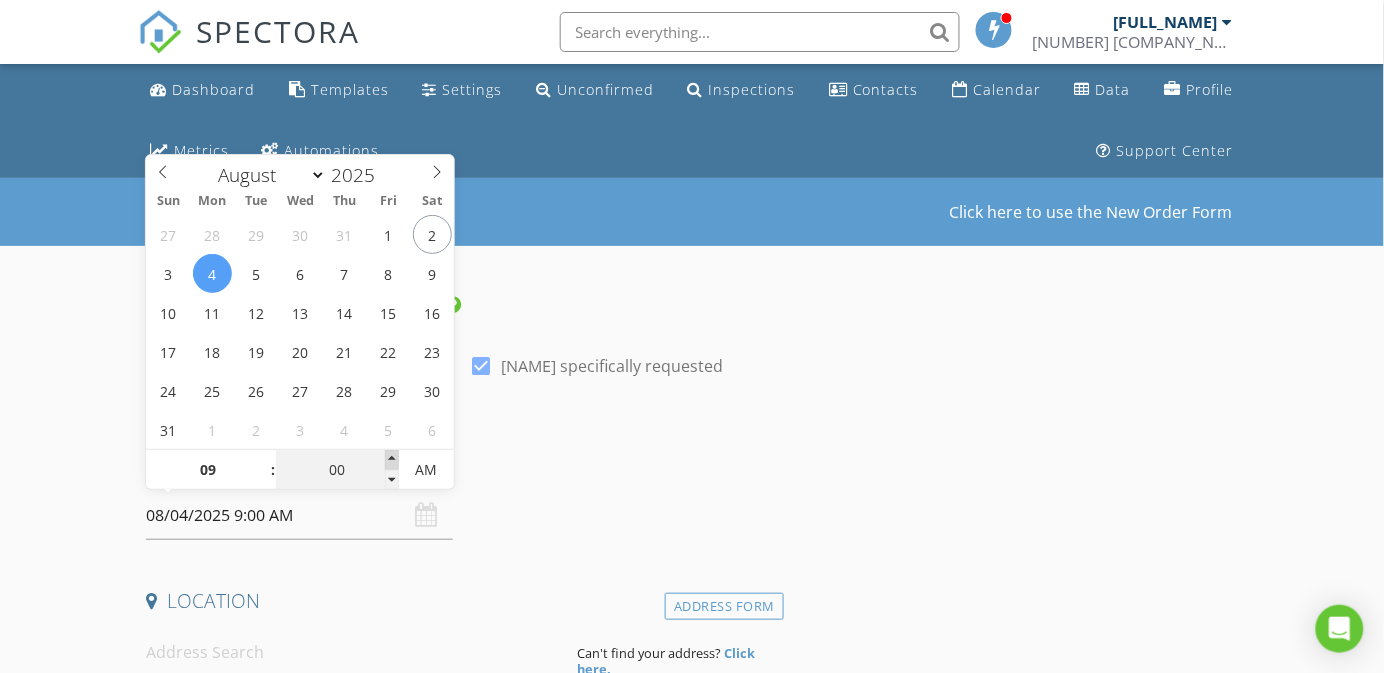 type on "05" 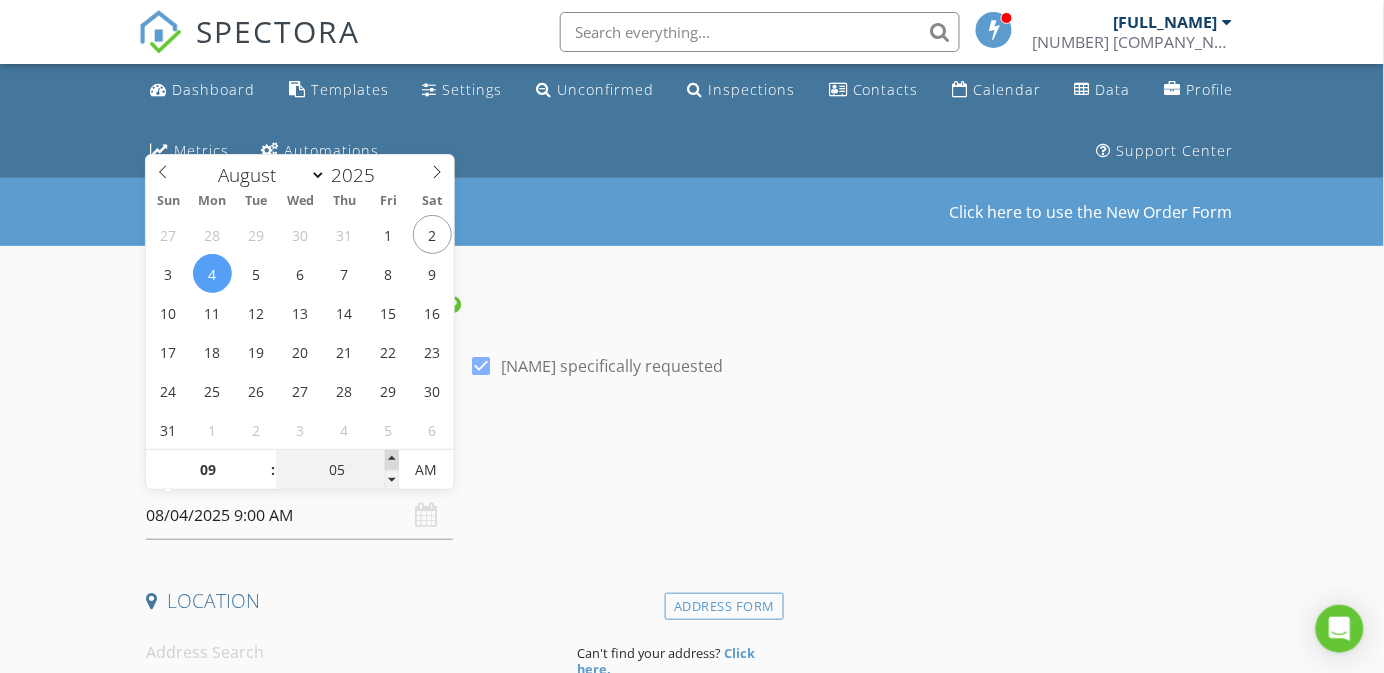 type on "08/04/2025 9:05 AM" 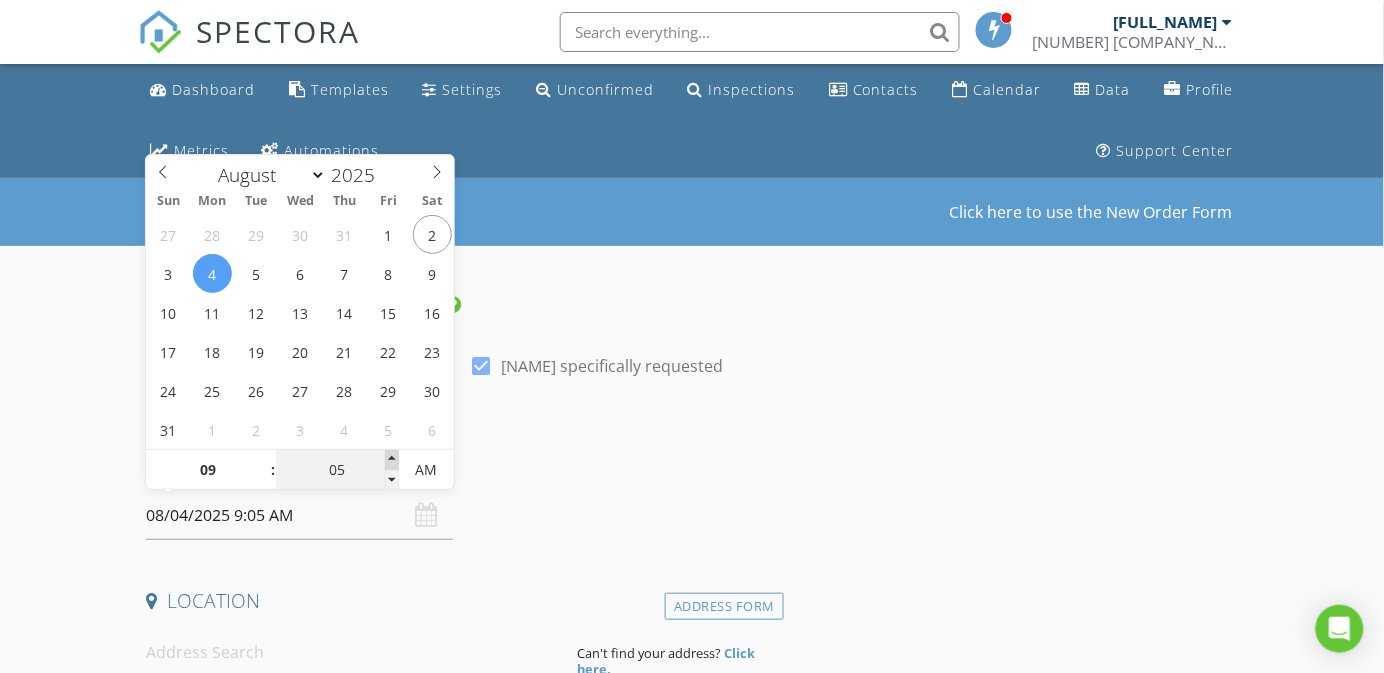click at bounding box center (392, 460) 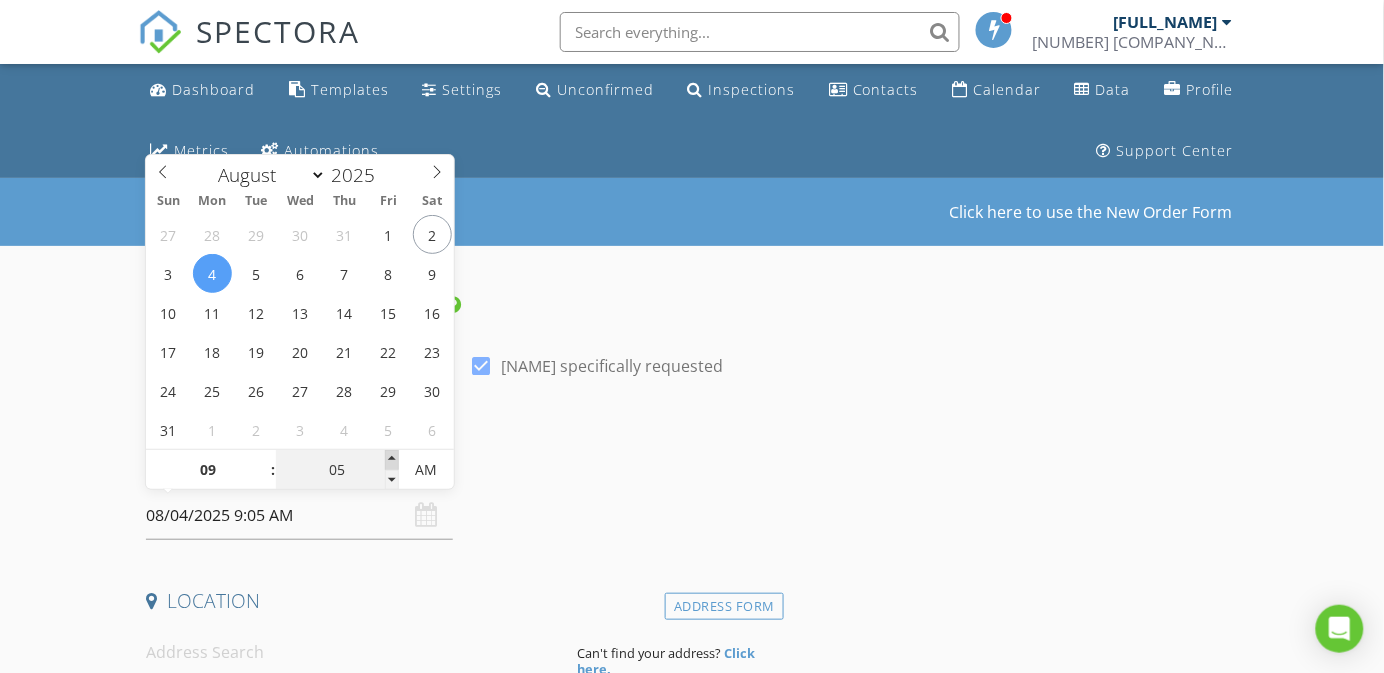 type on "10" 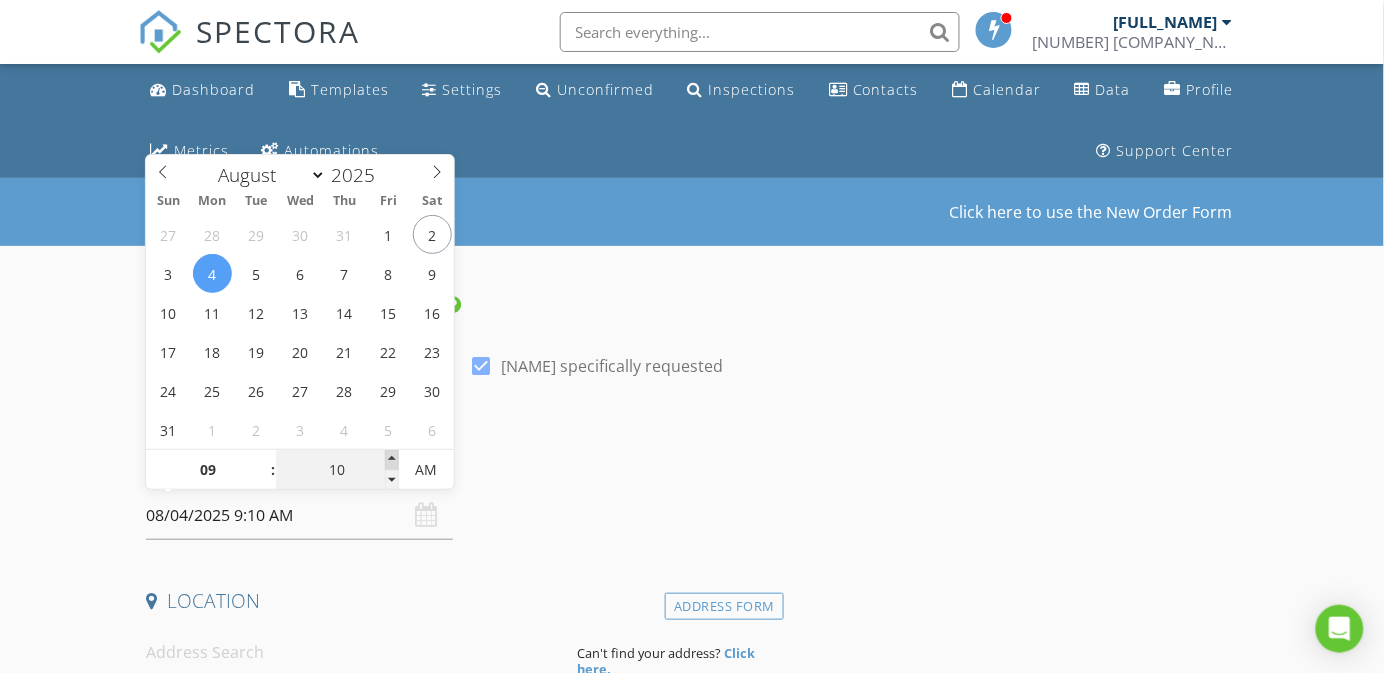 click at bounding box center [392, 460] 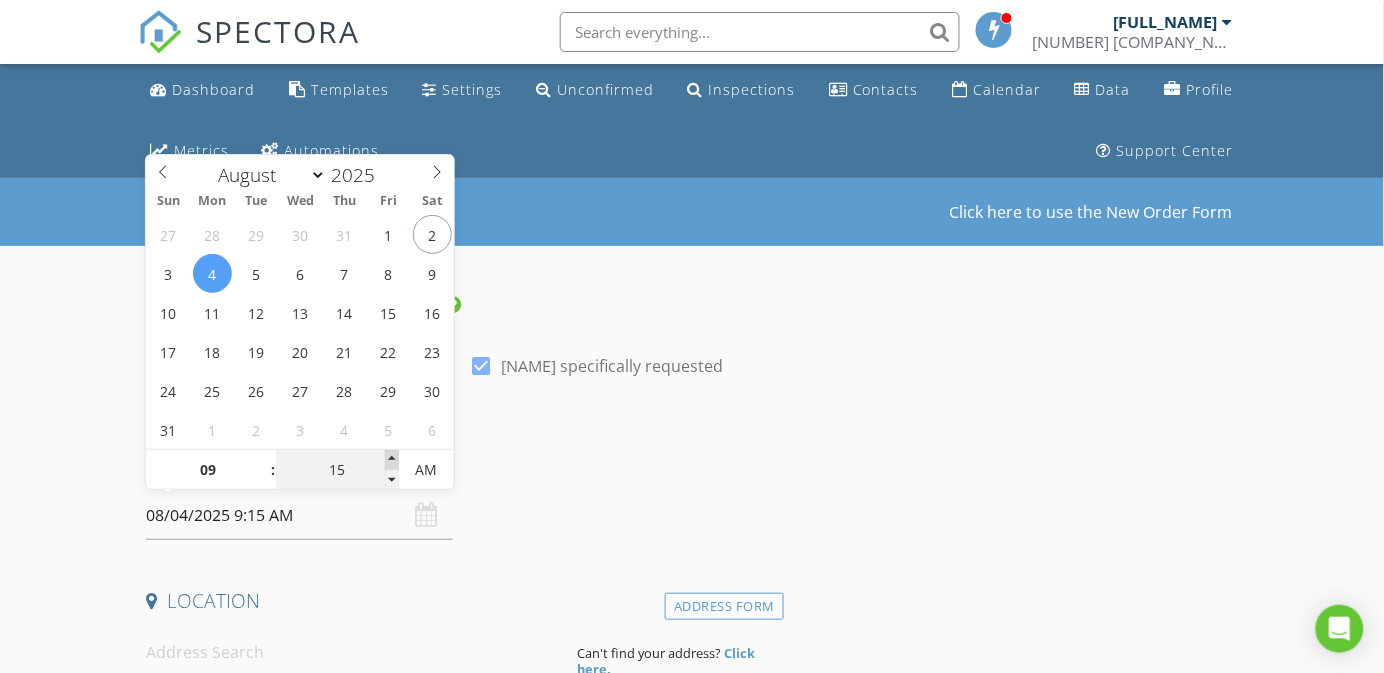 click at bounding box center [392, 460] 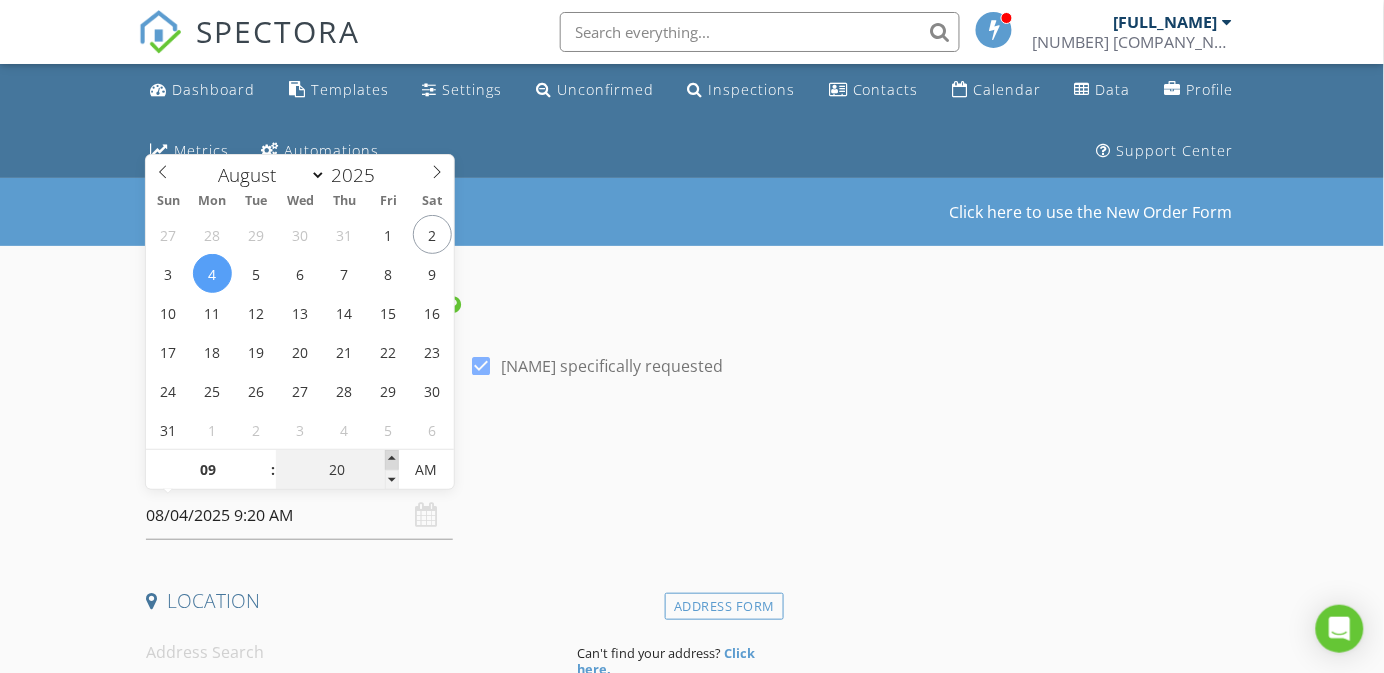click at bounding box center [392, 460] 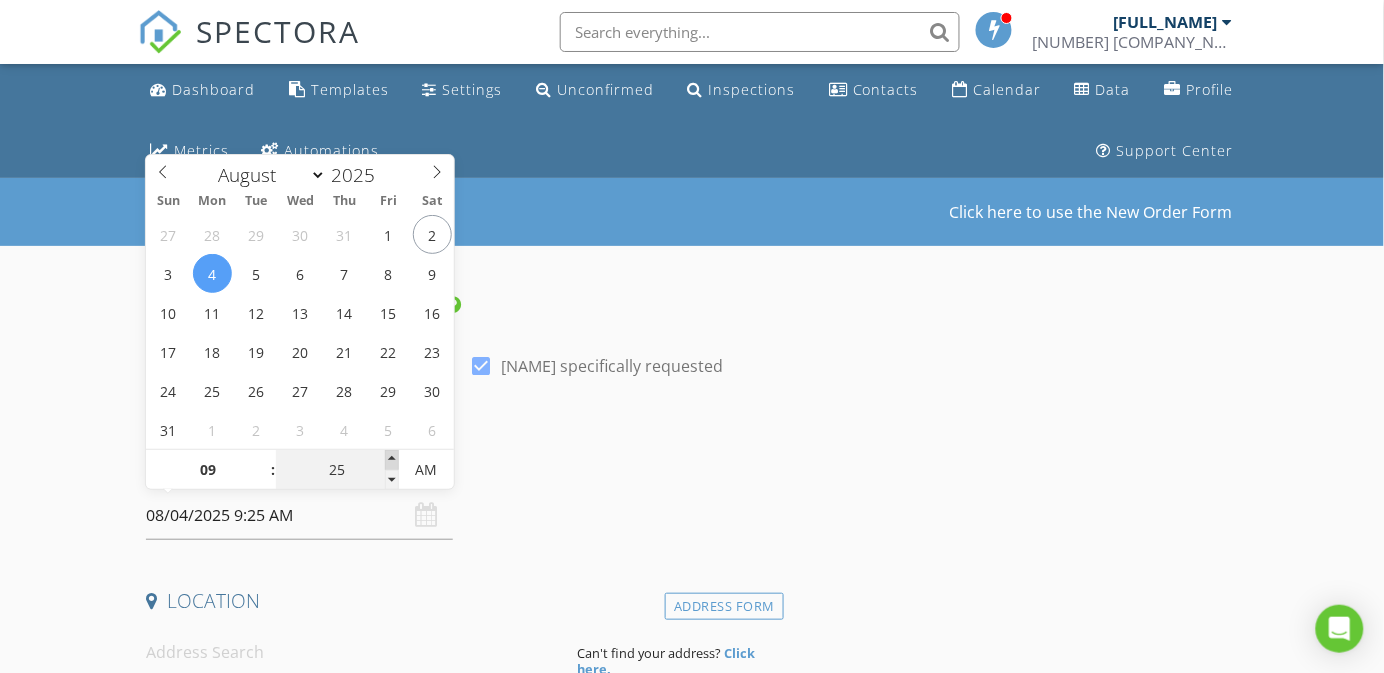 click at bounding box center [392, 460] 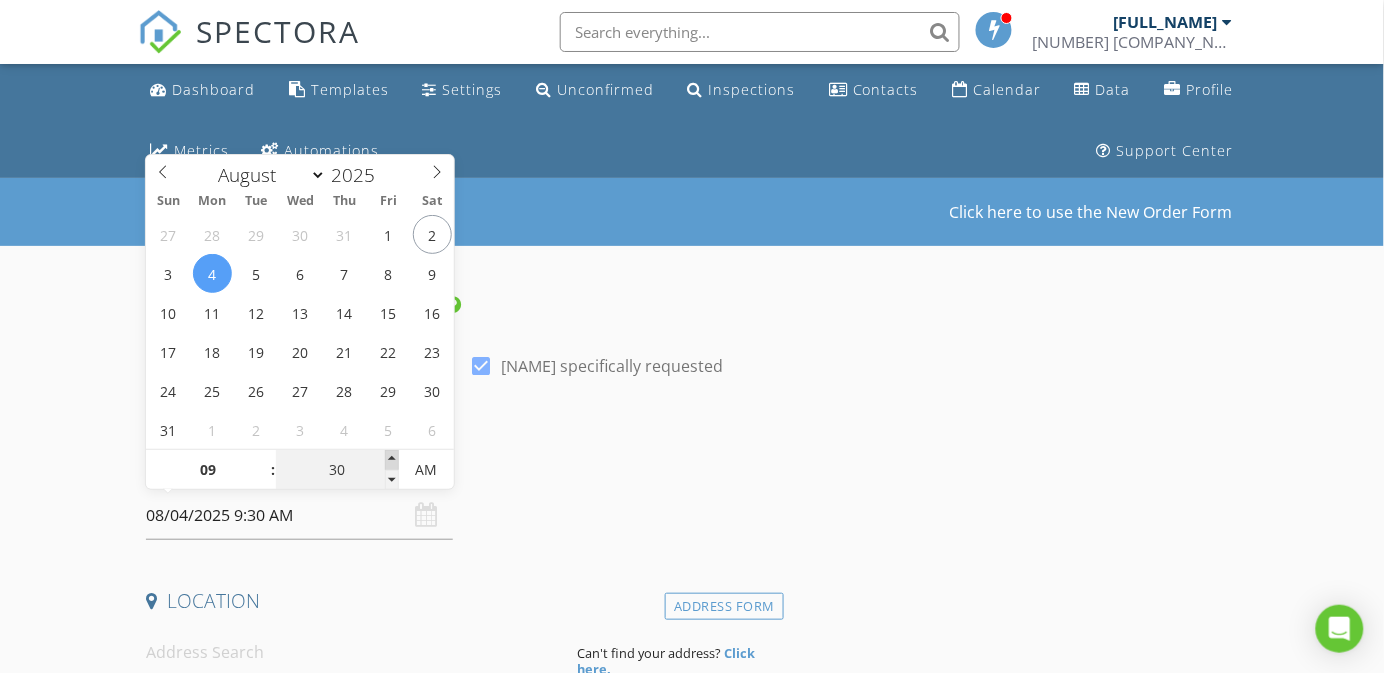 click at bounding box center [392, 460] 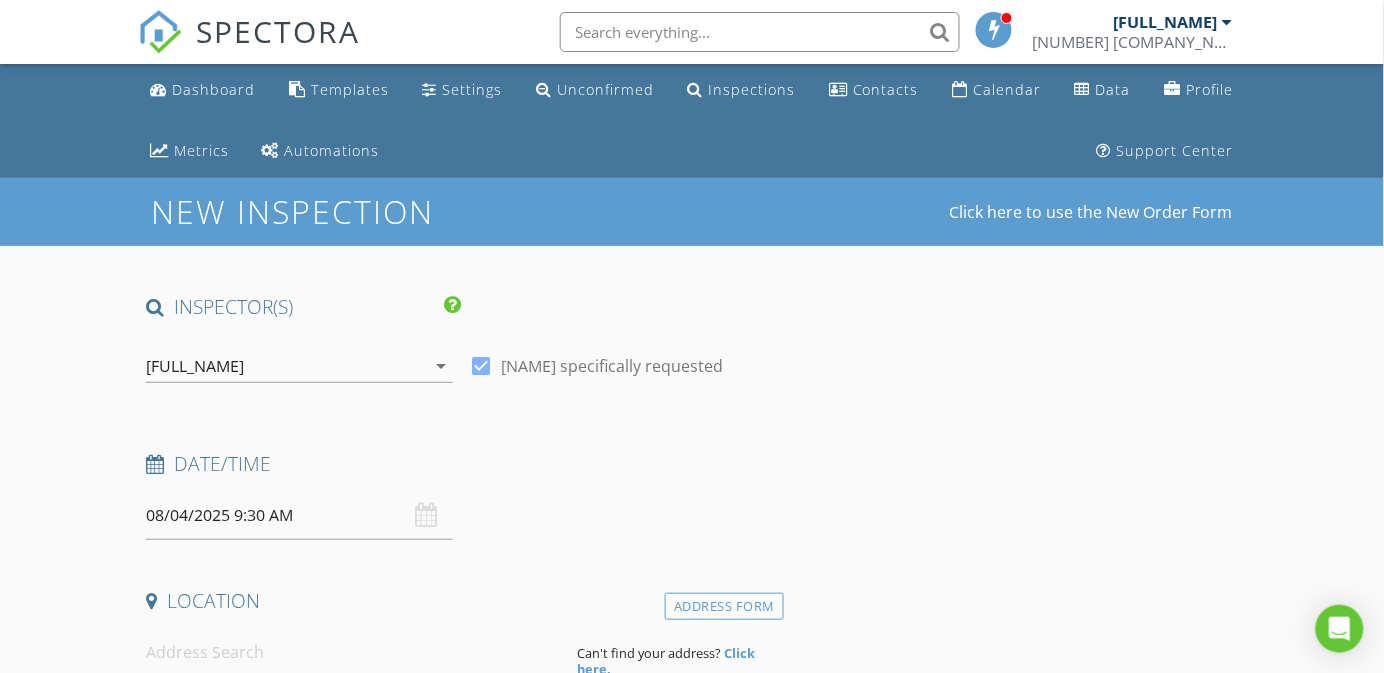 click on "Date/Time
08/04/2025 9:30 AM" at bounding box center (461, 495) 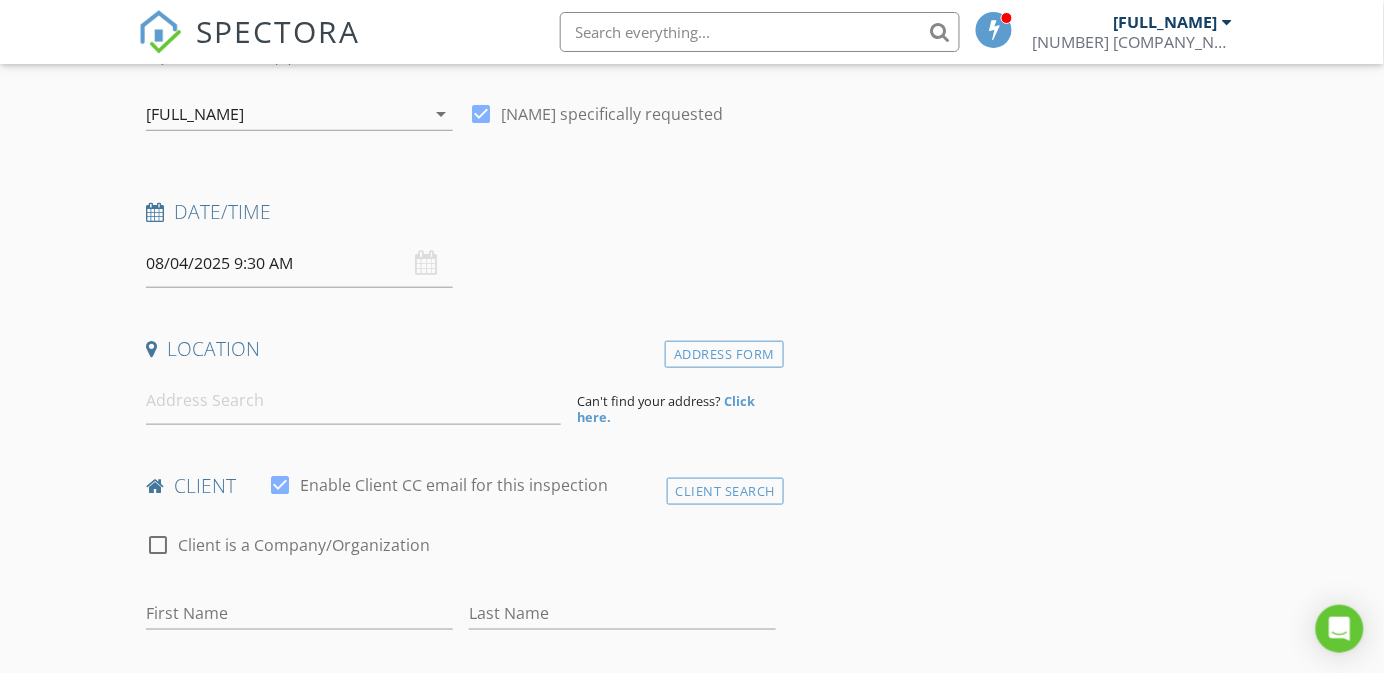 scroll, scrollTop: 300, scrollLeft: 0, axis: vertical 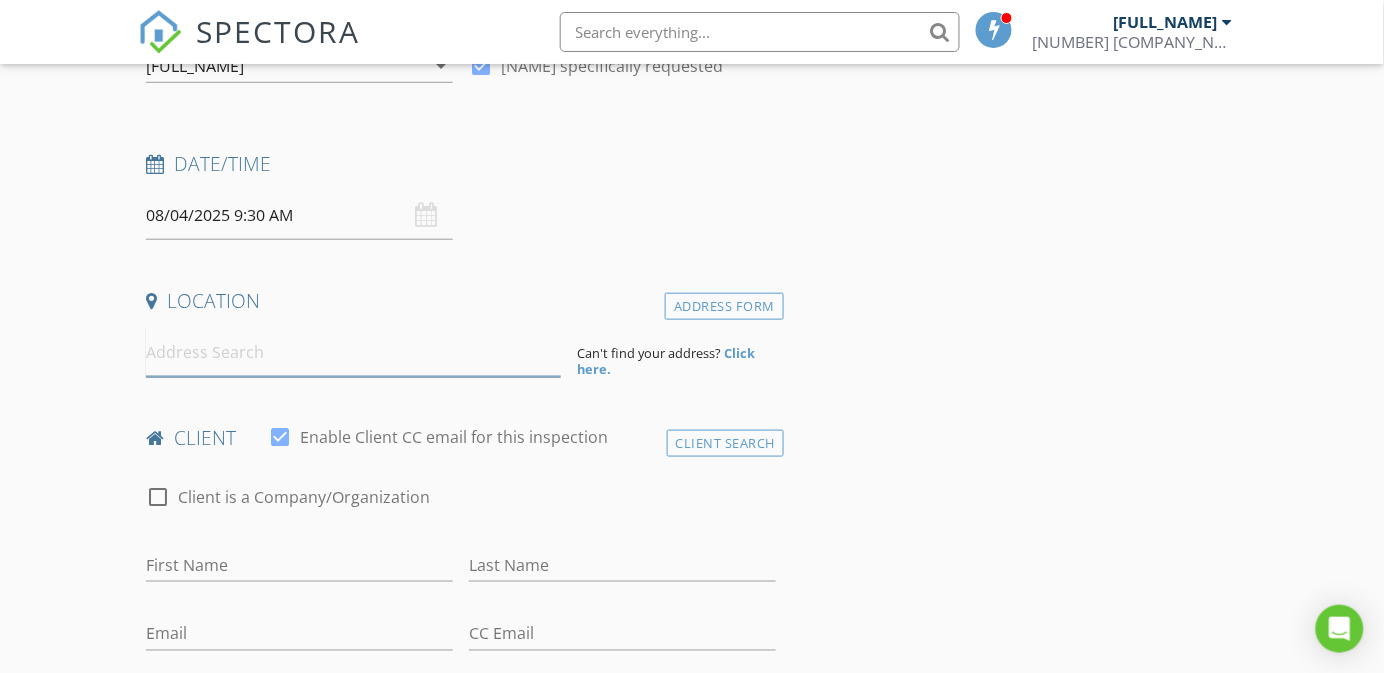 click at bounding box center (353, 352) 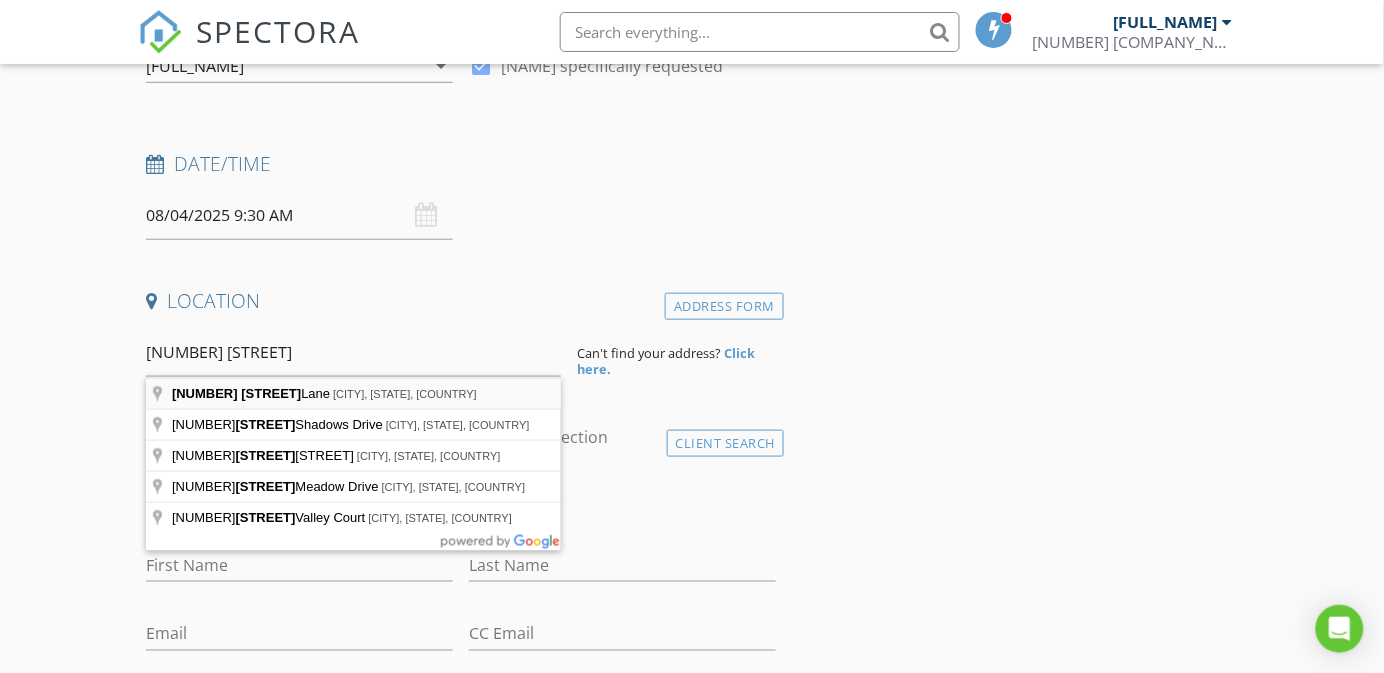 type on "5035 Pecan Lane, Jarreau, LA, USA" 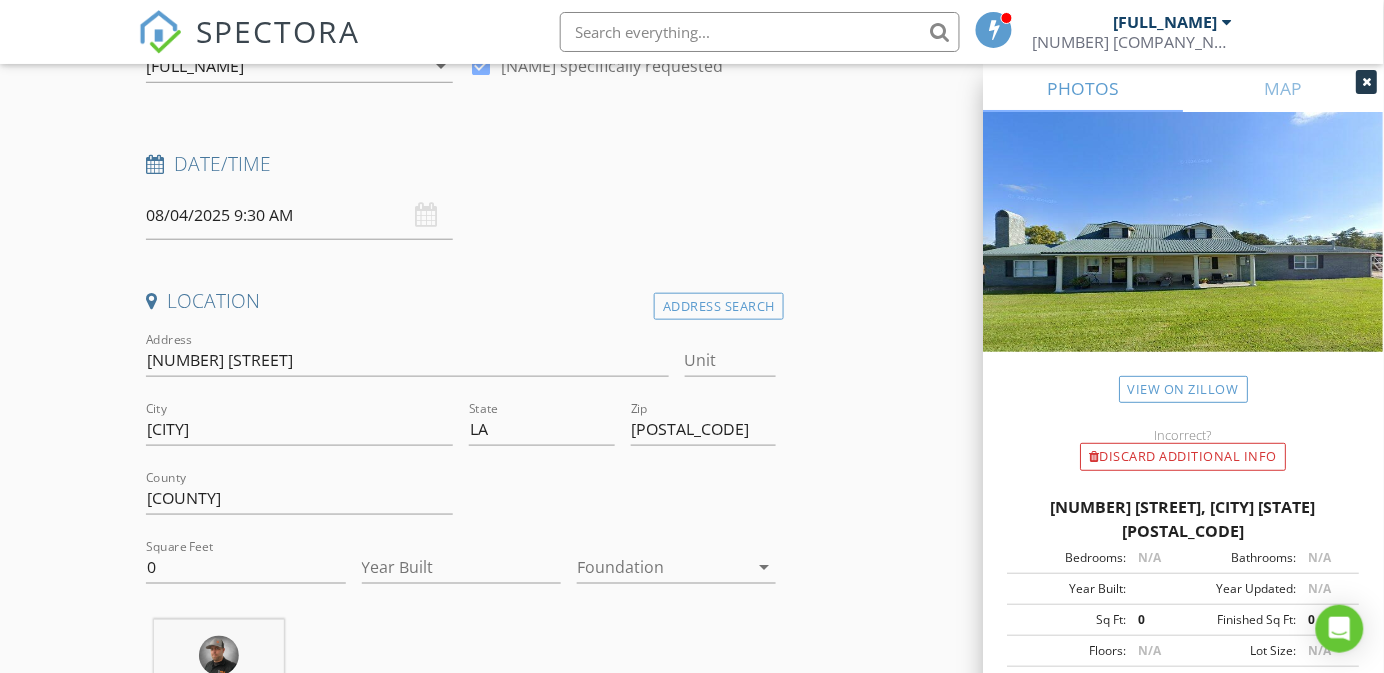 scroll, scrollTop: 450, scrollLeft: 0, axis: vertical 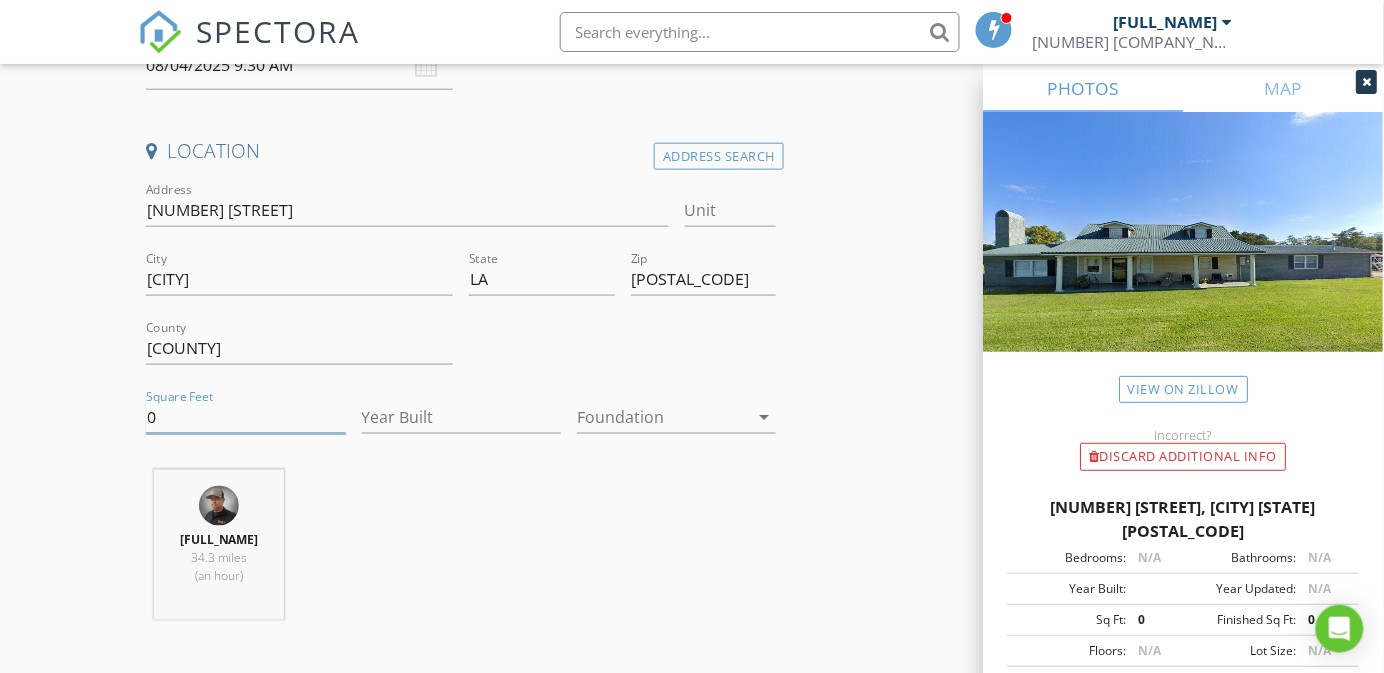 drag, startPoint x: 185, startPoint y: 427, endPoint x: 116, endPoint y: 453, distance: 73.736015 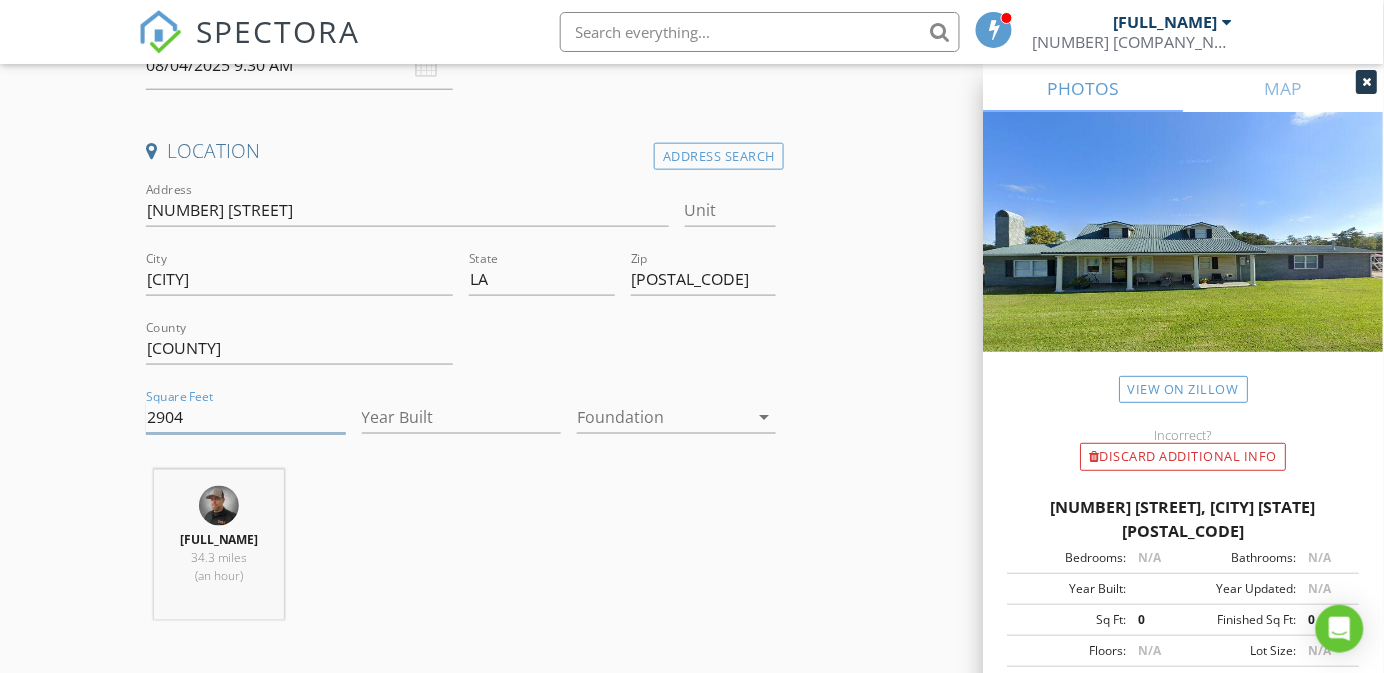 type on "2904" 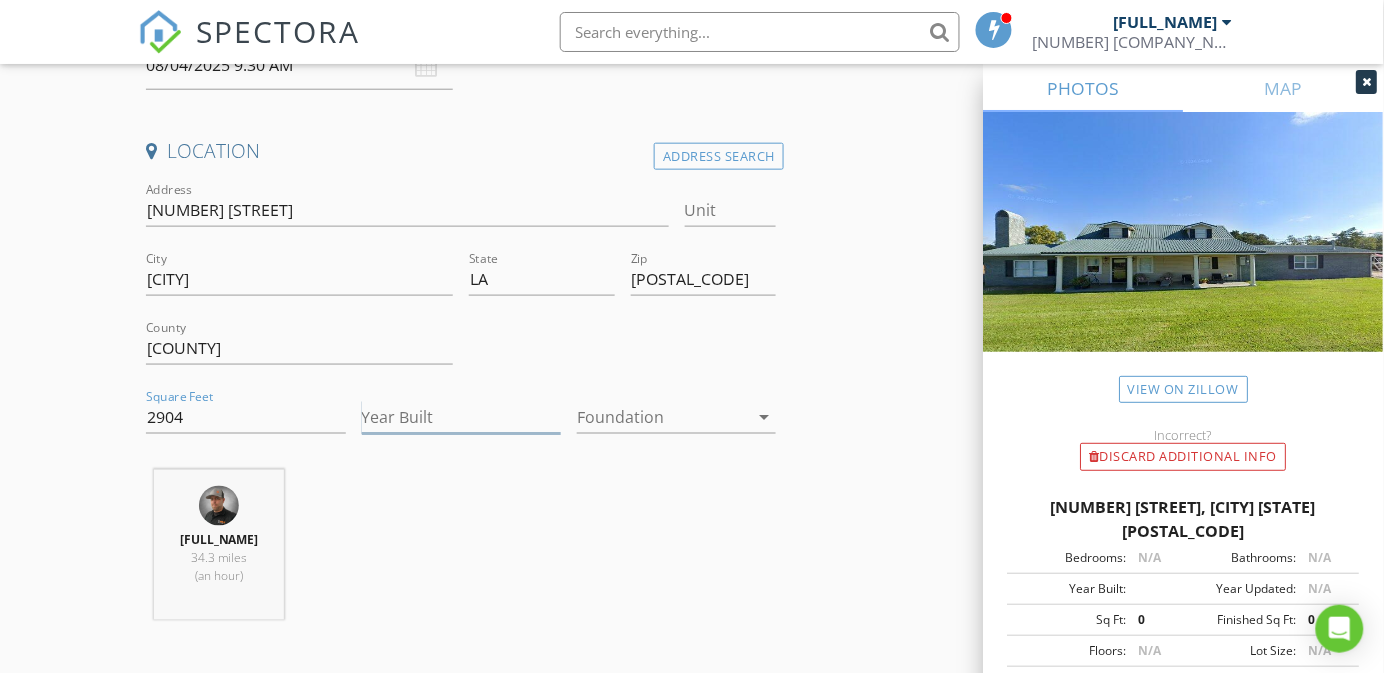 click on "Year Built" at bounding box center (461, 417) 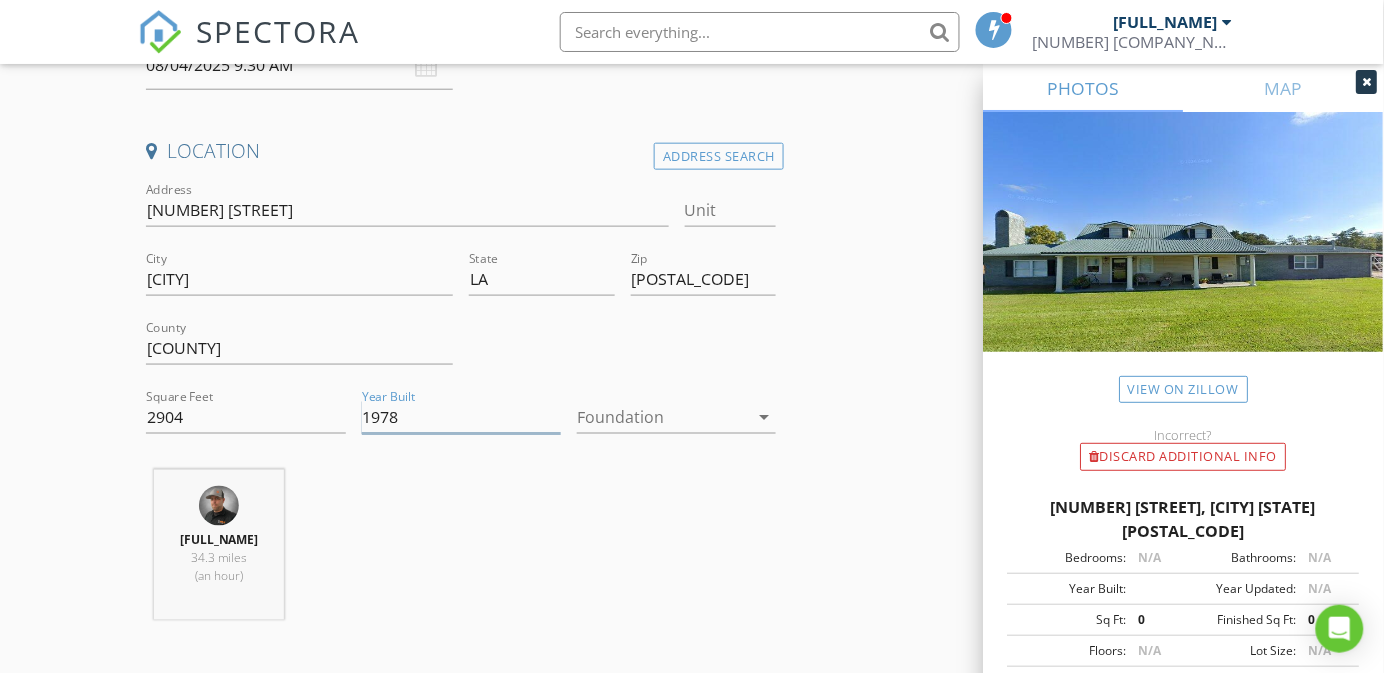 type on "1978" 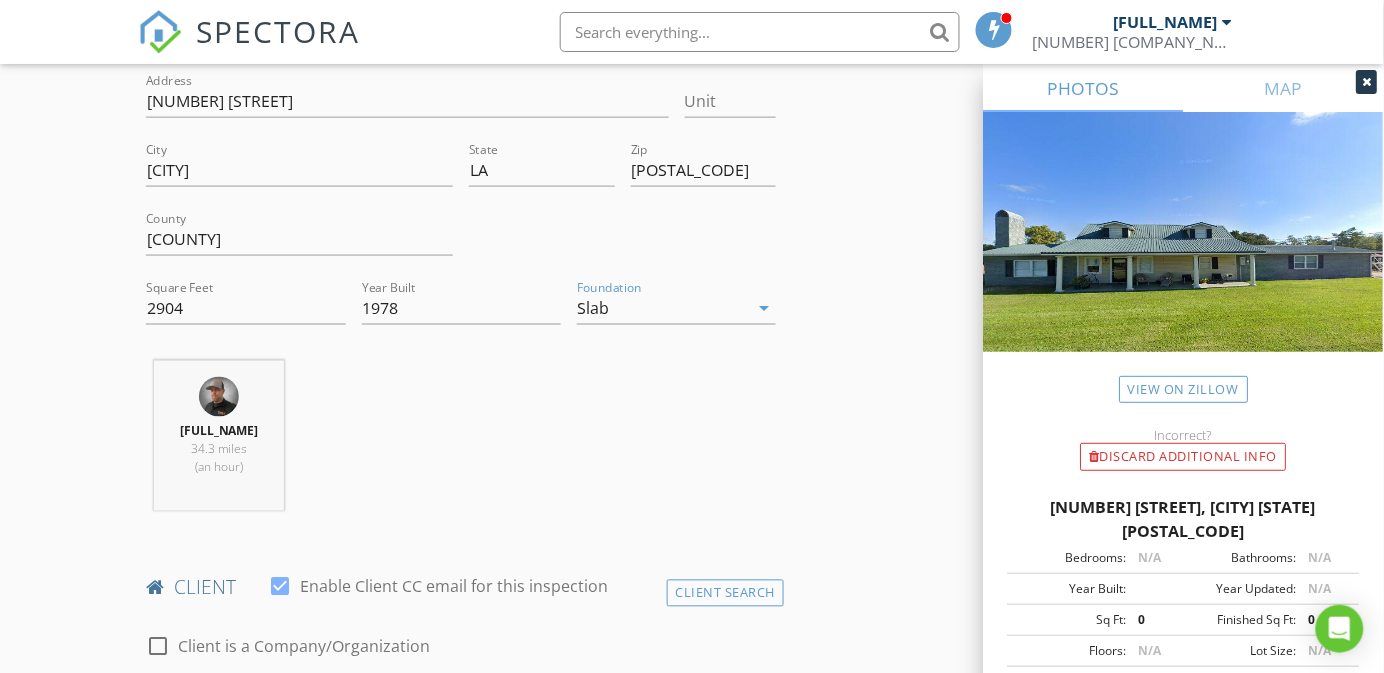 scroll, scrollTop: 900, scrollLeft: 0, axis: vertical 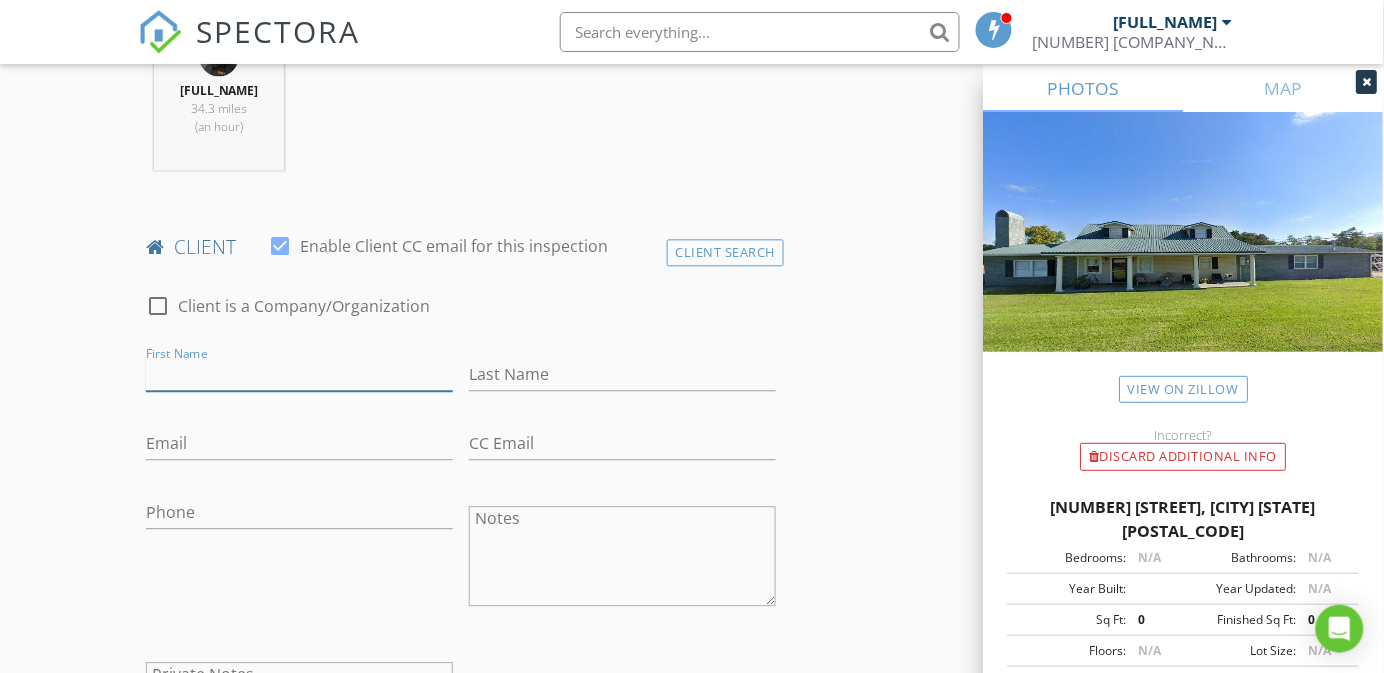 click on "First Name" at bounding box center (299, 374) 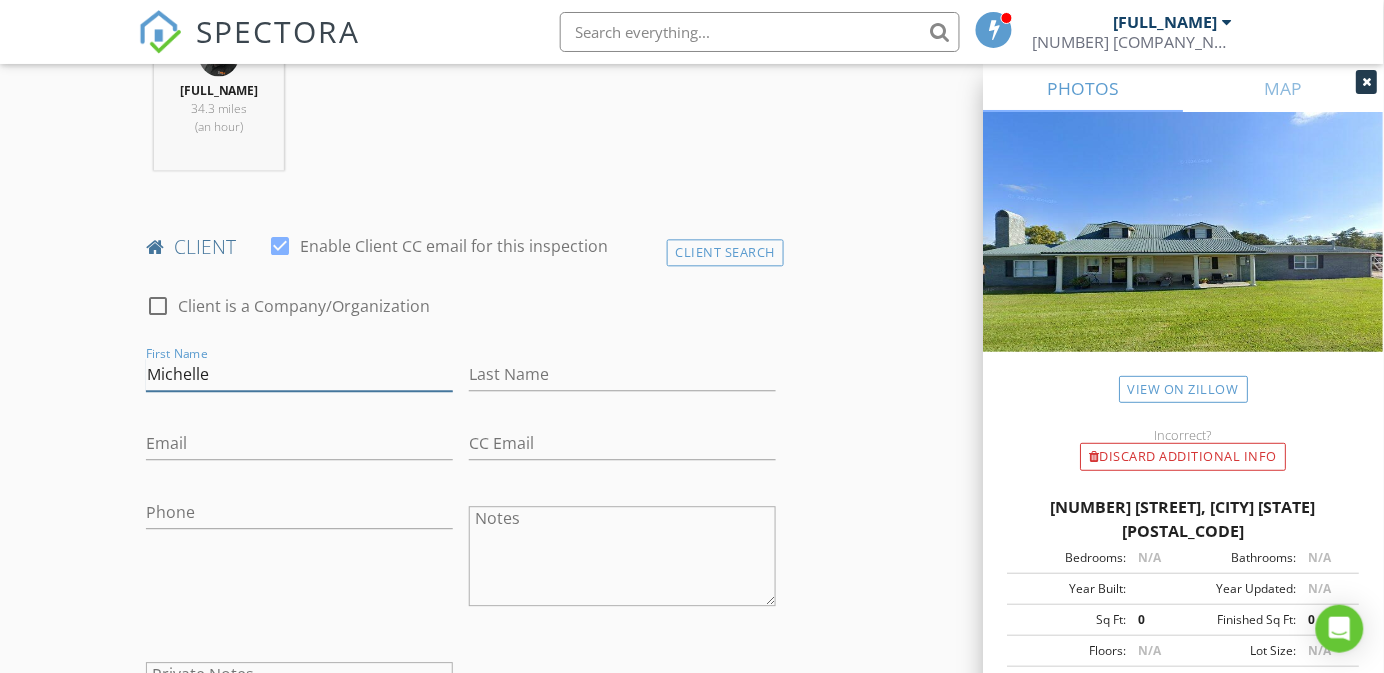 type on "Michelle" 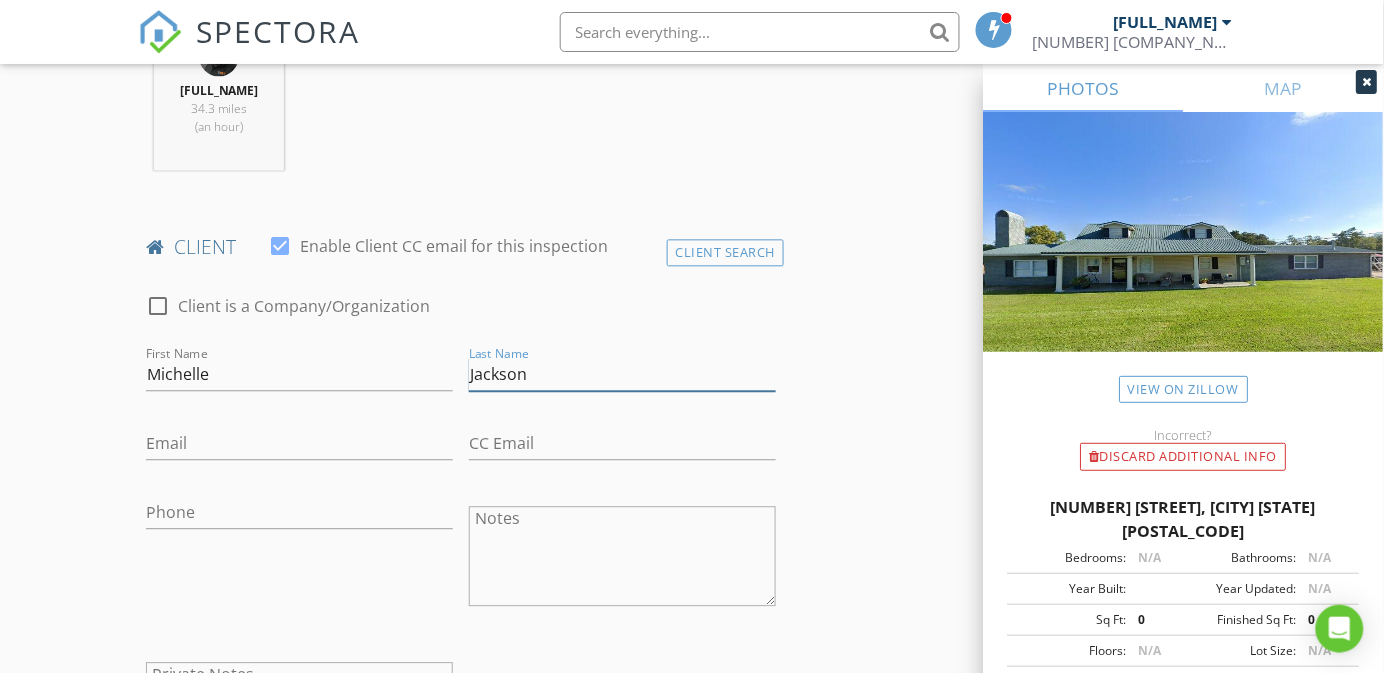 type on "Jackson" 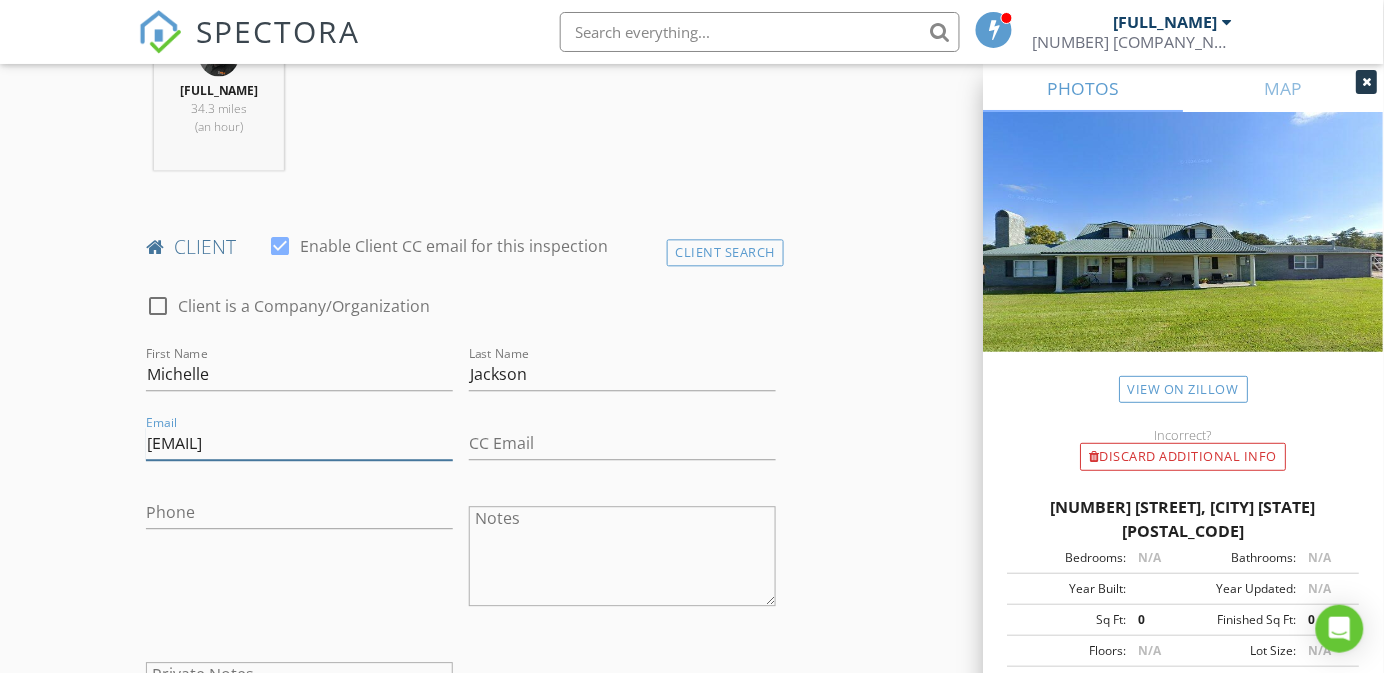 type on "[EMAIL]@[DOMAIN]" 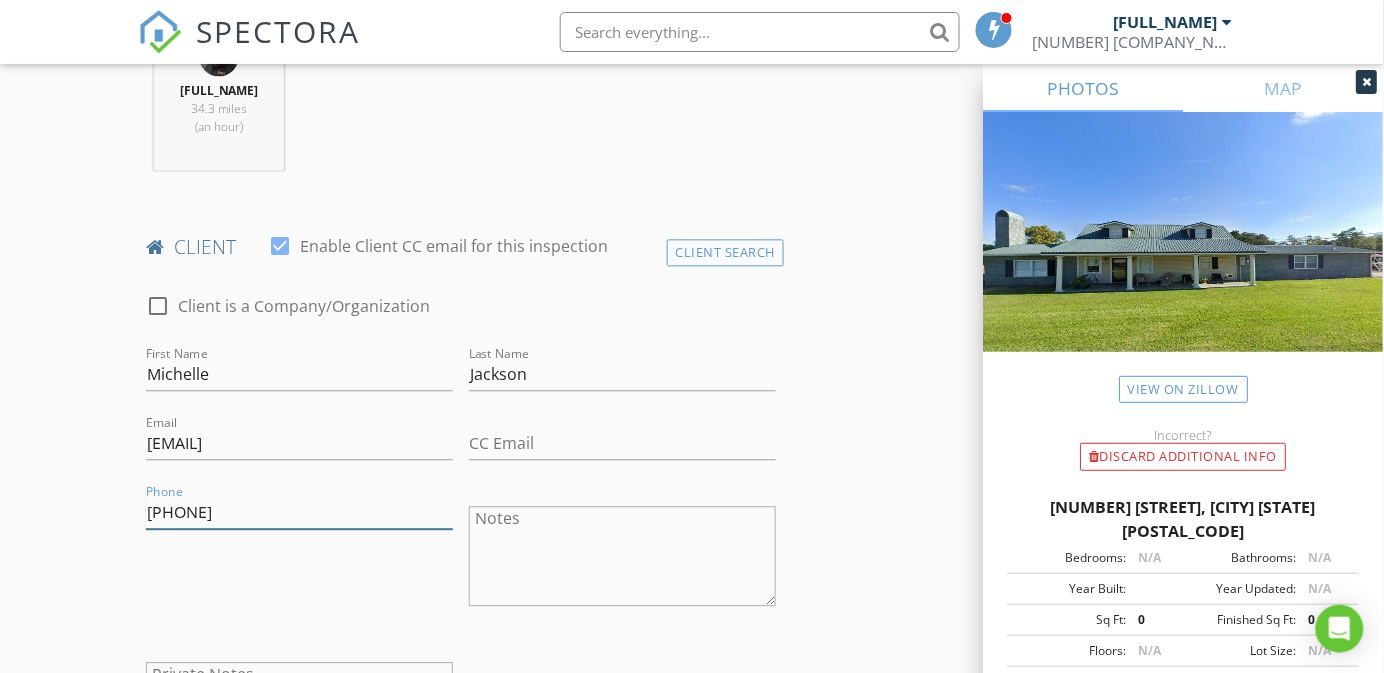 type on "[PHONE]" 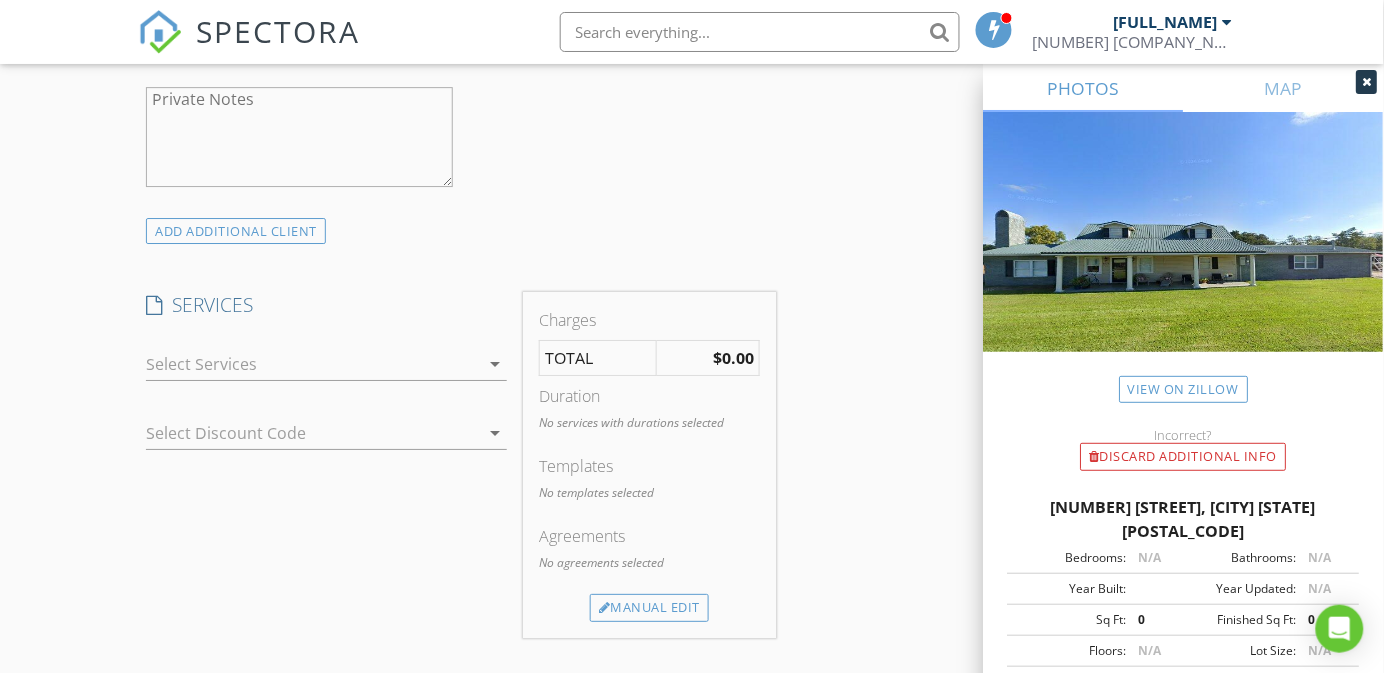 scroll, scrollTop: 1500, scrollLeft: 0, axis: vertical 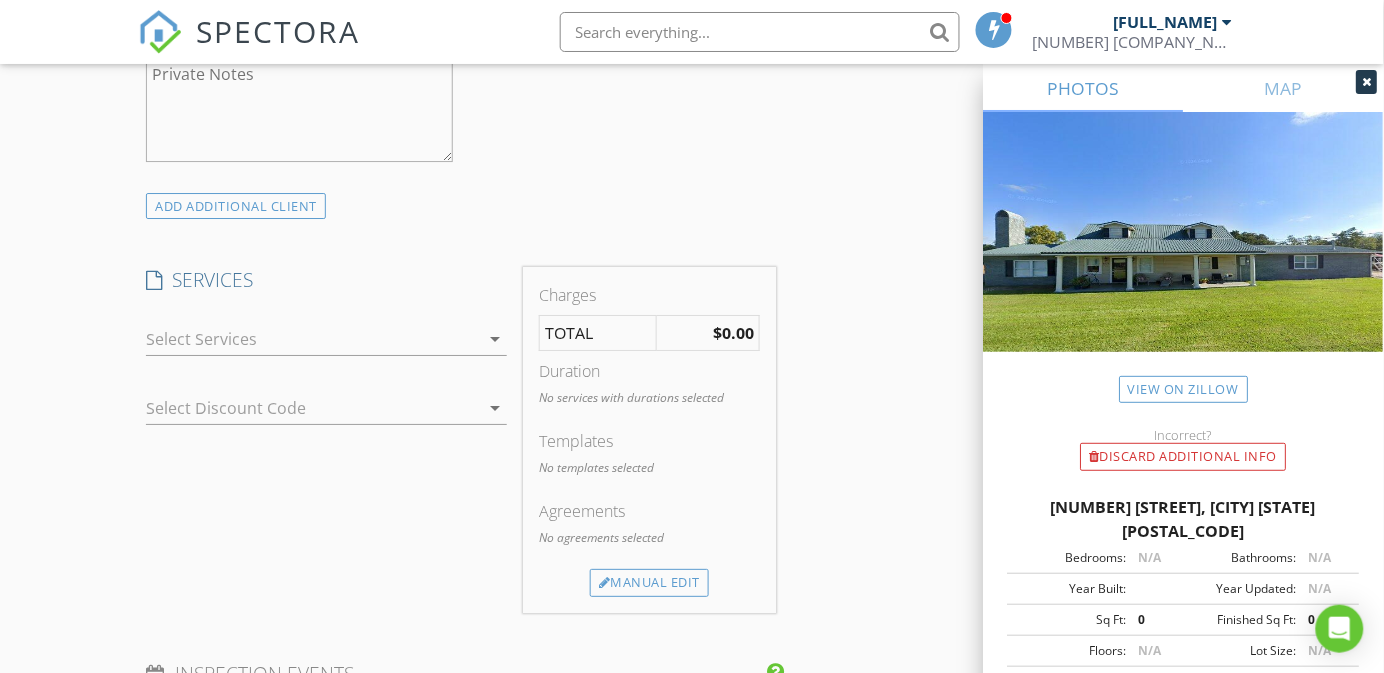 click at bounding box center (312, 339) 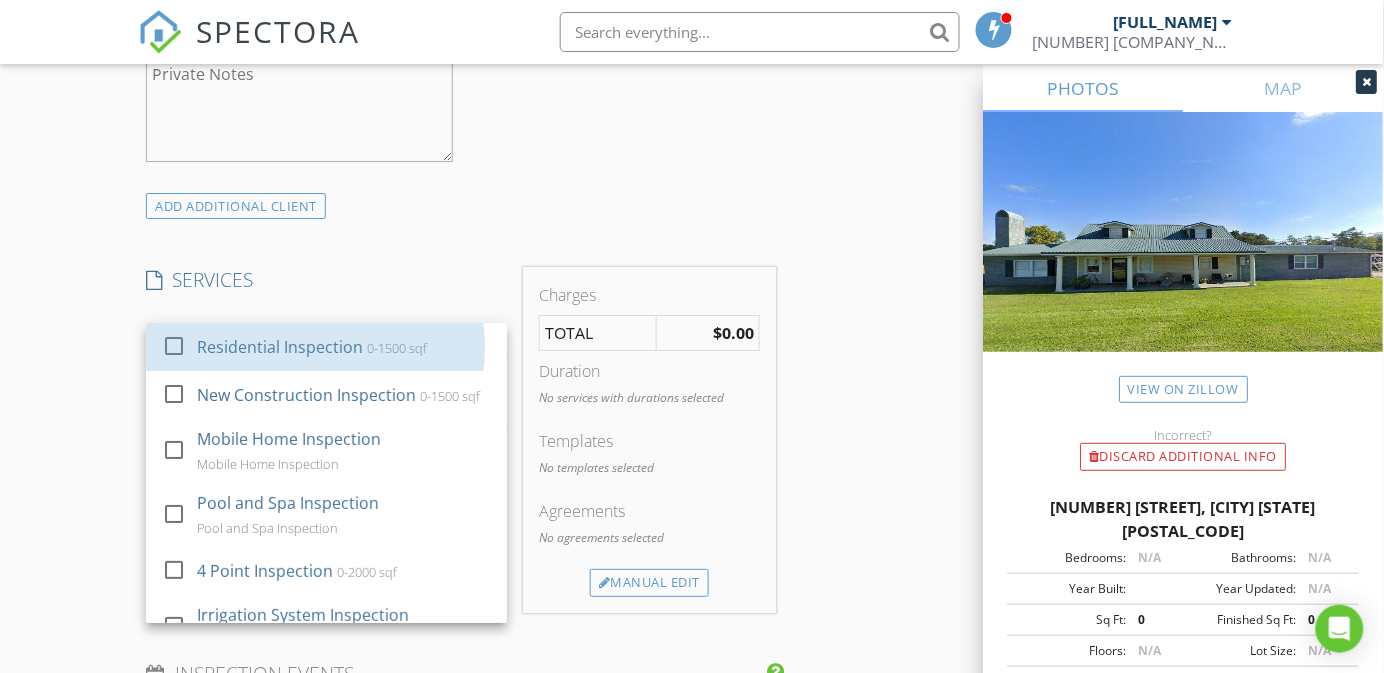 click on "Residential Inspection" at bounding box center [281, 347] 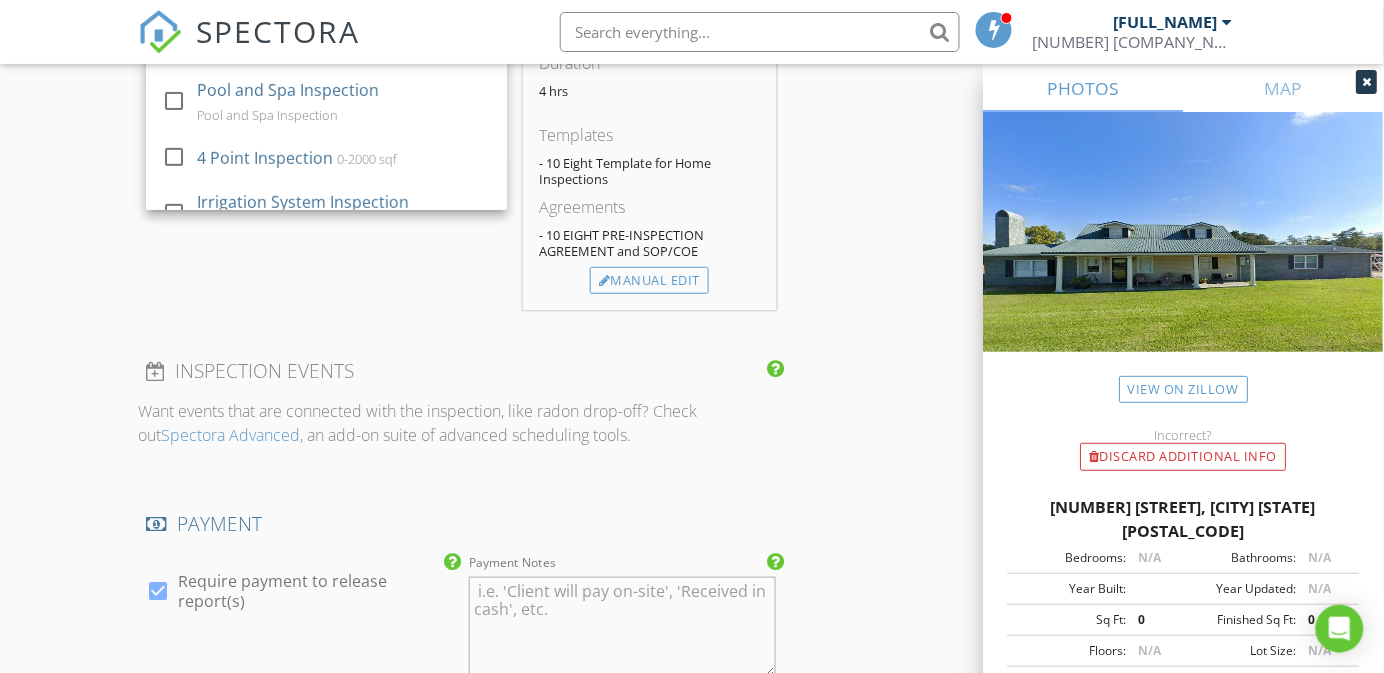 scroll, scrollTop: 1650, scrollLeft: 0, axis: vertical 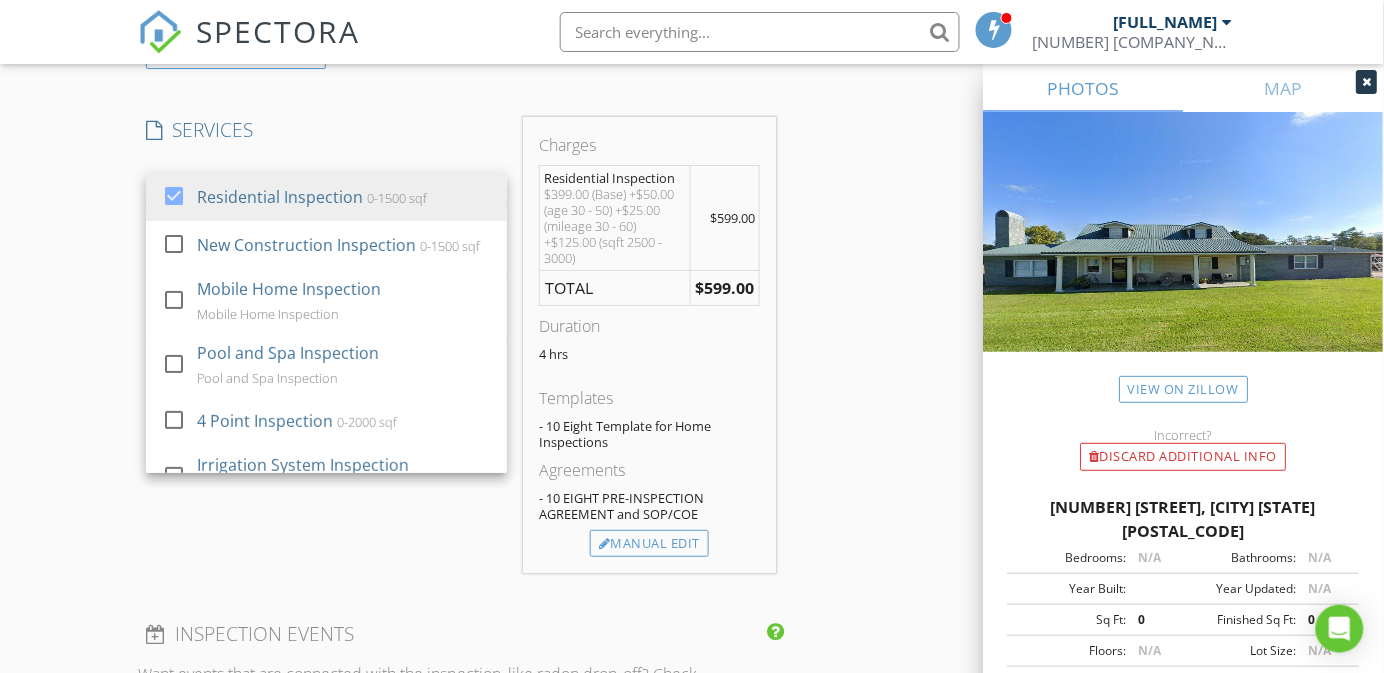 click on "New Inspection
Click here to use the New Order Form
INSPECTOR(S)
check_box   Richie Fontenot   PRIMARY   Richie Fontenot arrow_drop_down   check_box Richie Fontenot specifically requested
Date/Time
08/04/2025 9:30 AM
Location
Address Search       Address 5035 Pecan Ln   Unit   City Jarreau   State LA   Zip 70749   County Pointe Coupee Parish     Square Feet 2904   Year Built 1978   Foundation Slab arrow_drop_down     Richie Fontenot     34.3 miles     (an hour)
client
check_box Enable Client CC email for this inspection   Client Search     check_box_outline_blank Client is a Company/Organization     First Name Michelle   Last Name Jackson   Email mikki05@bellsouth.net   CC Email   Phone 601-278-1124           Notes   Private Notes
ADD ADDITIONAL client
SERVICES" at bounding box center (692, 304) 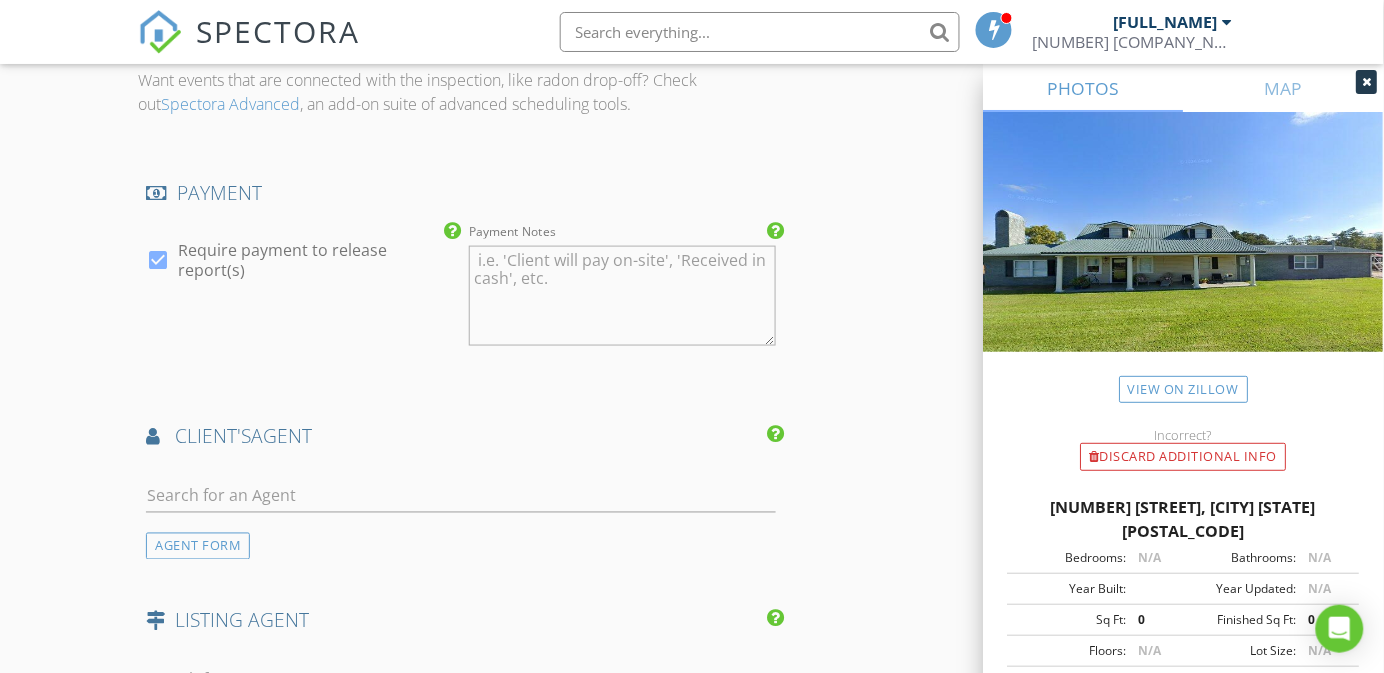 scroll, scrollTop: 2250, scrollLeft: 0, axis: vertical 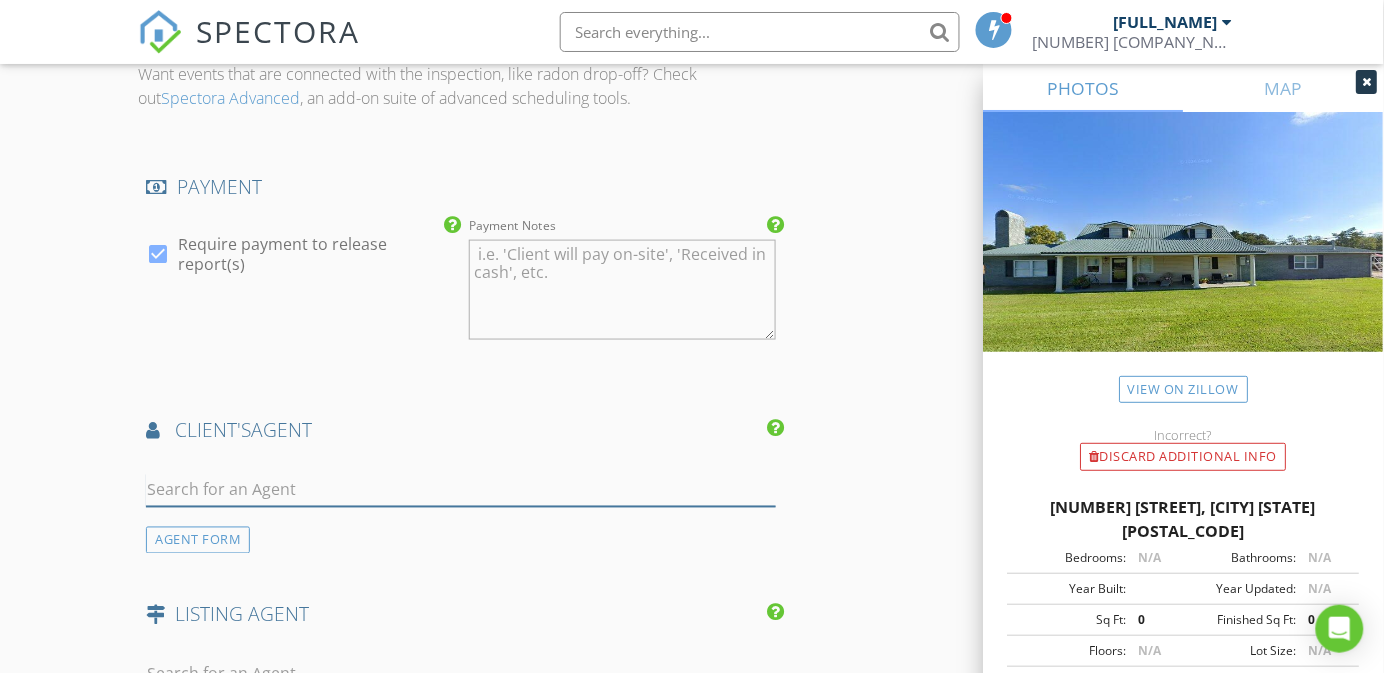click at bounding box center [461, 490] 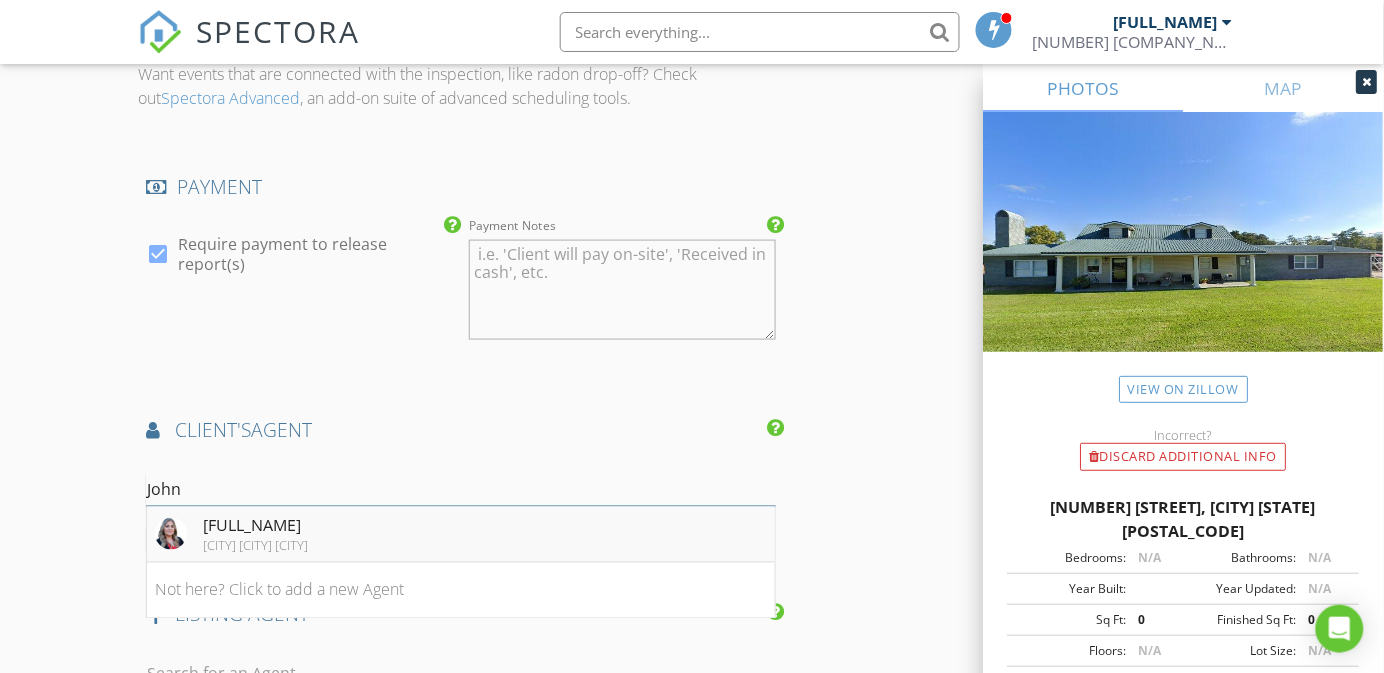 type on "John" 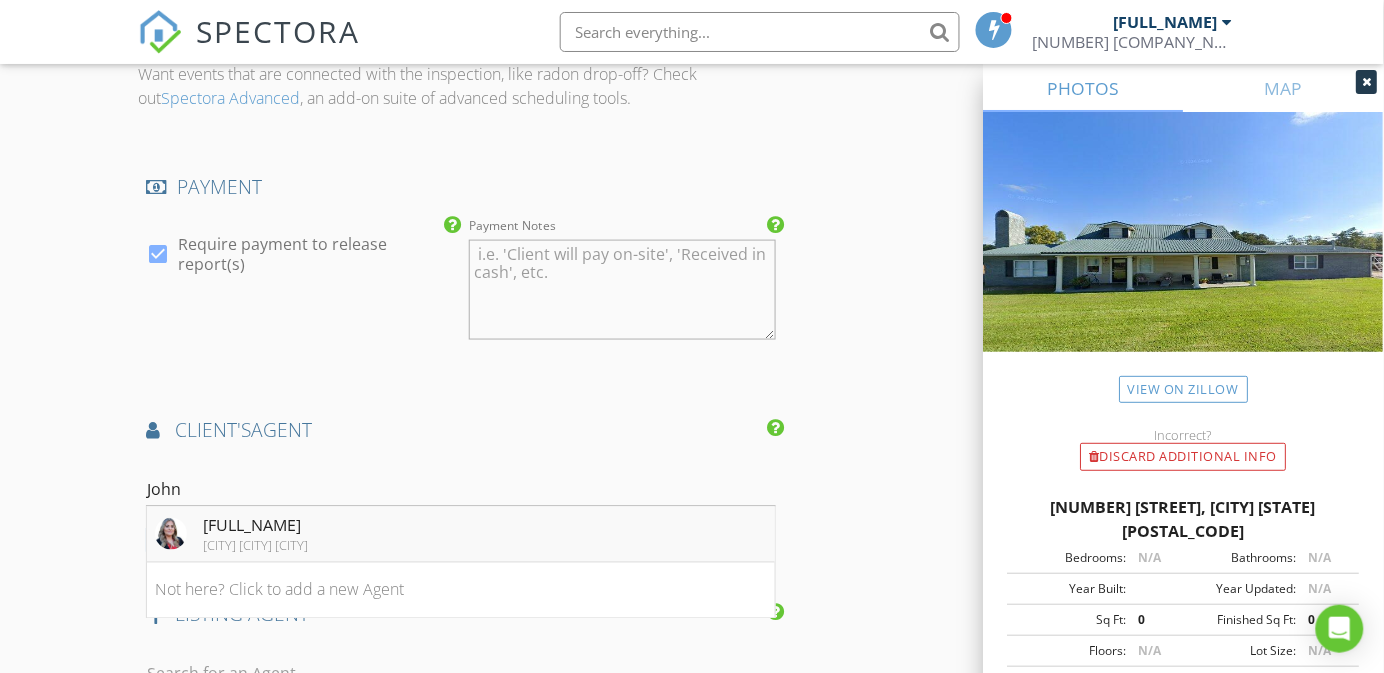 click on "C21 Bessette Flavin Baton Rouge" at bounding box center (255, 546) 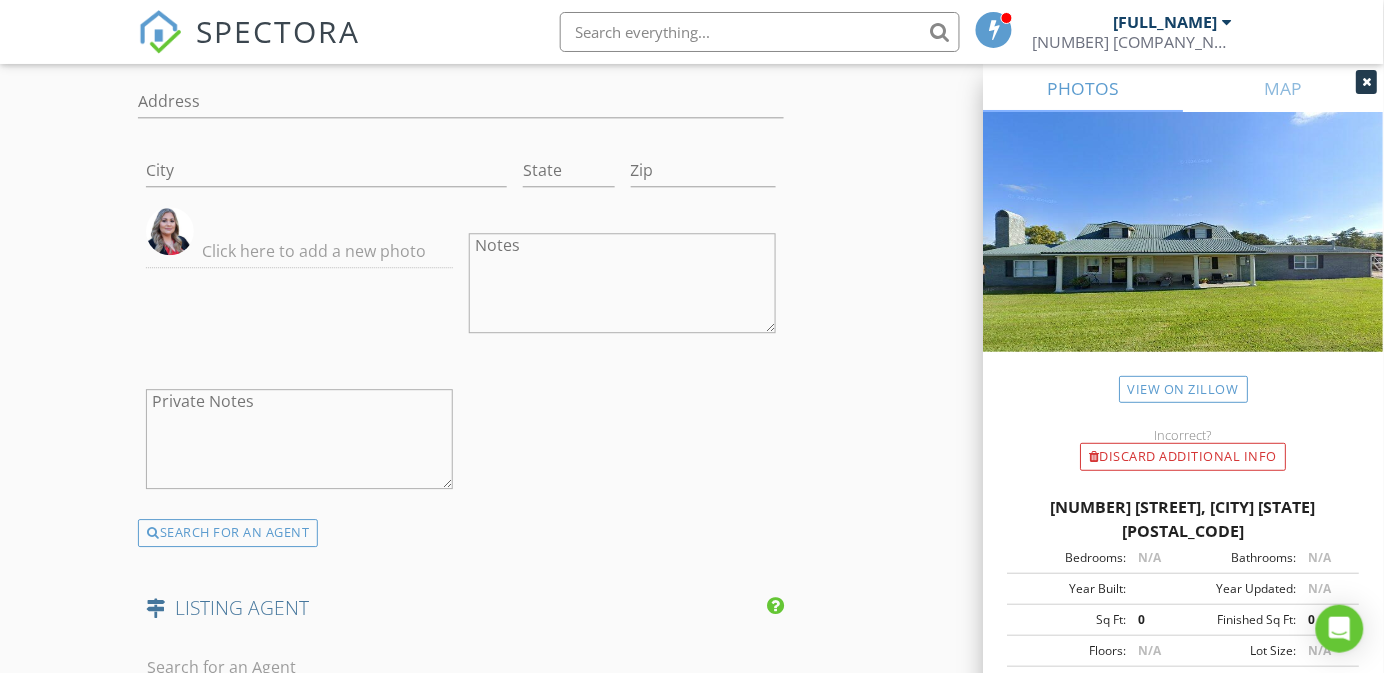 scroll, scrollTop: 3300, scrollLeft: 0, axis: vertical 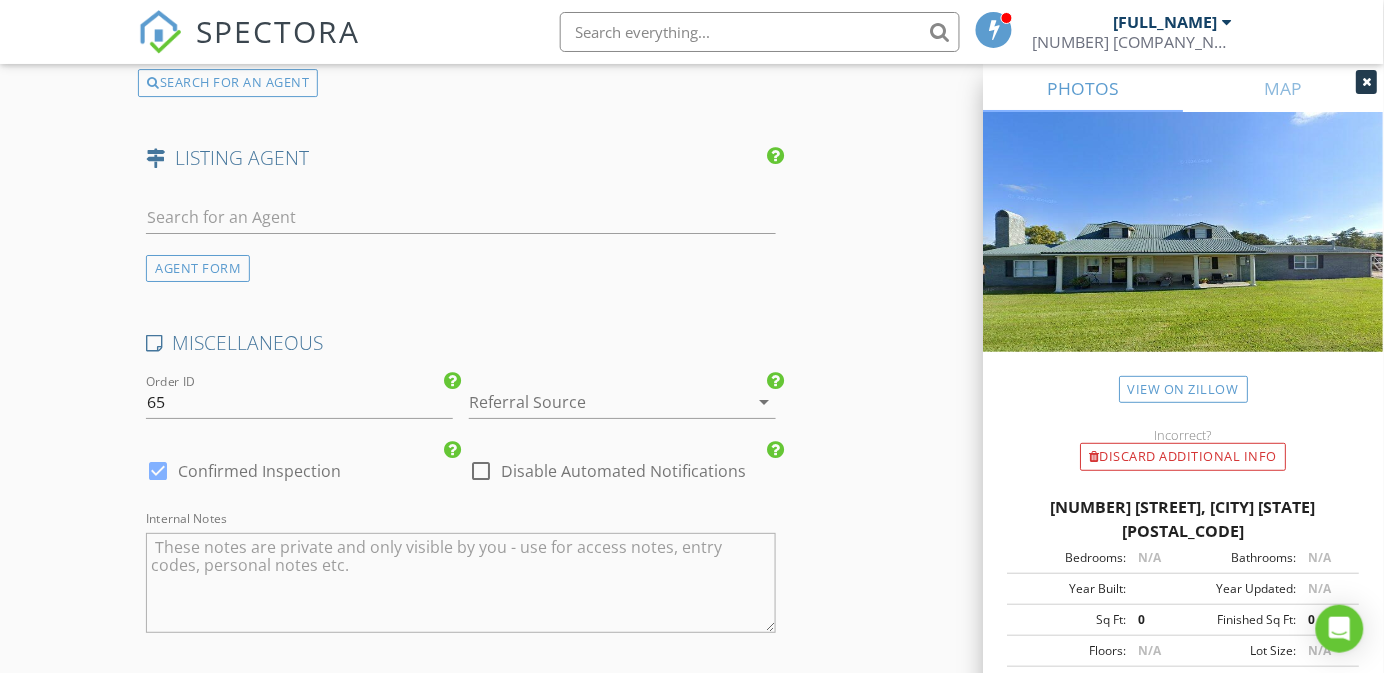 click at bounding box center (594, 402) 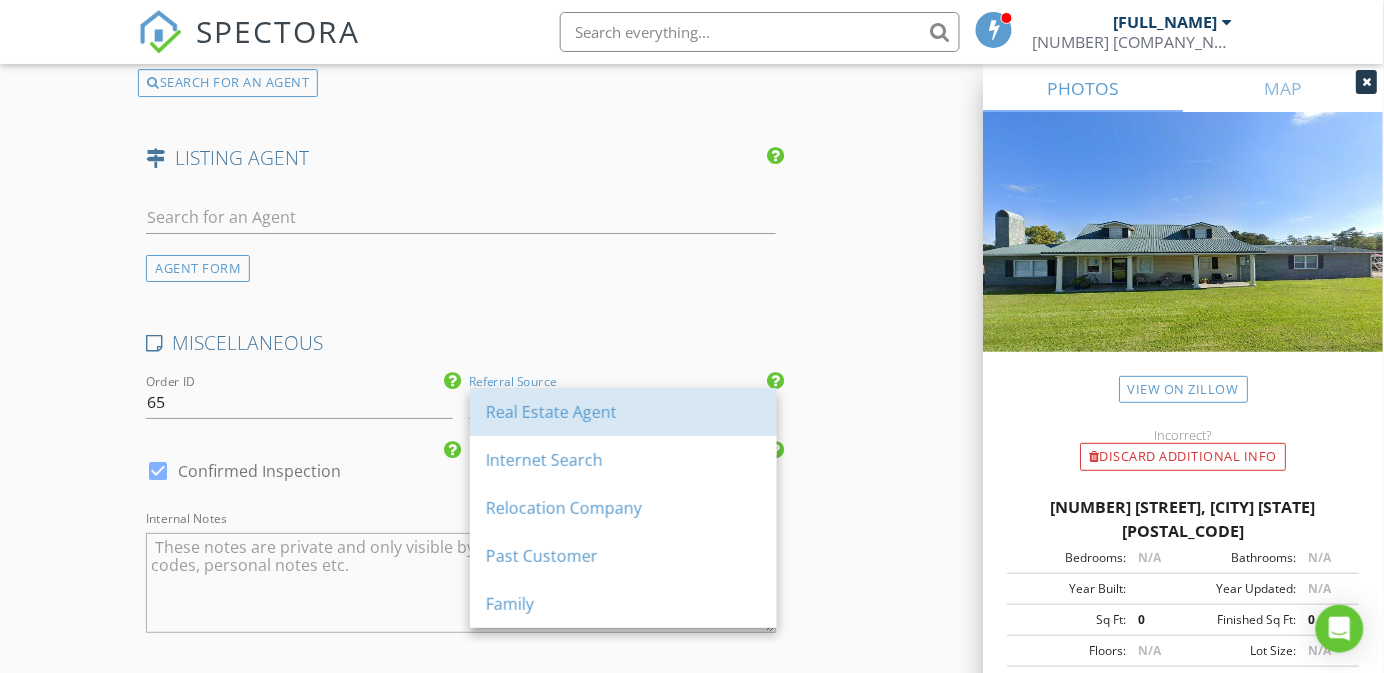 click on "Real Estate Agent" at bounding box center (623, 412) 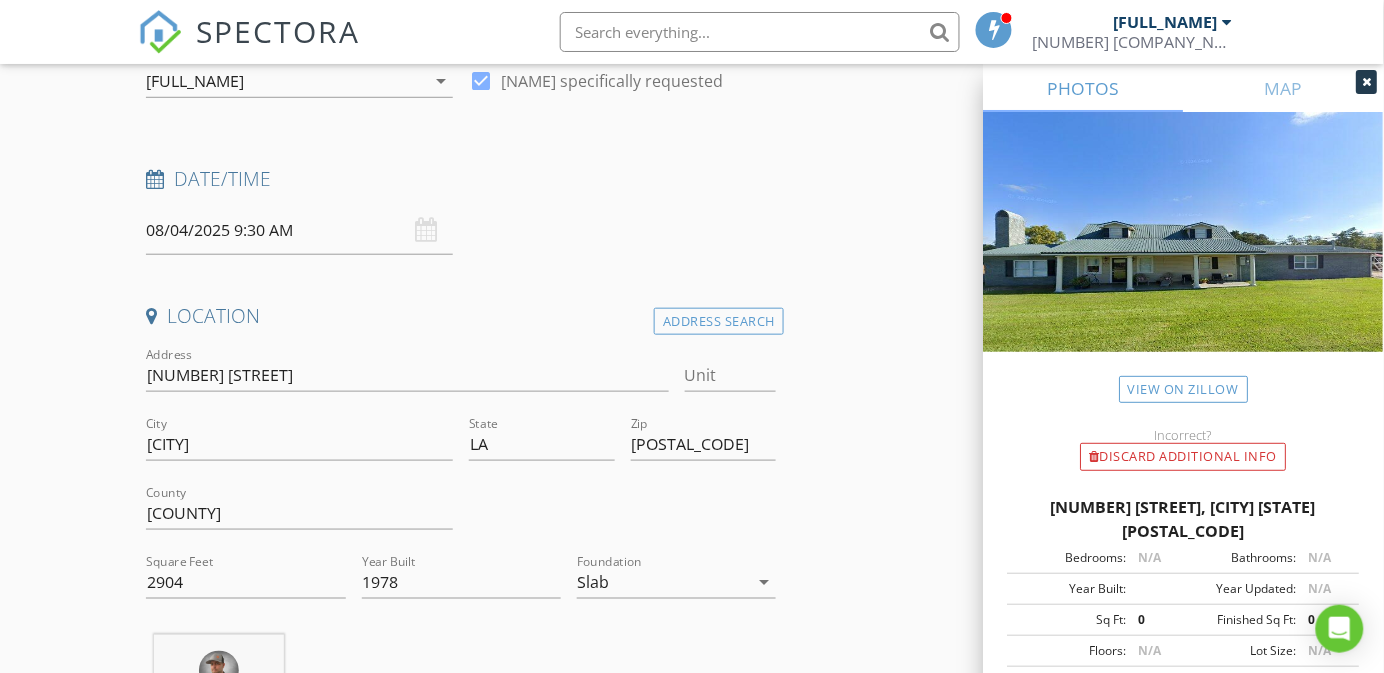 scroll, scrollTop: 150, scrollLeft: 0, axis: vertical 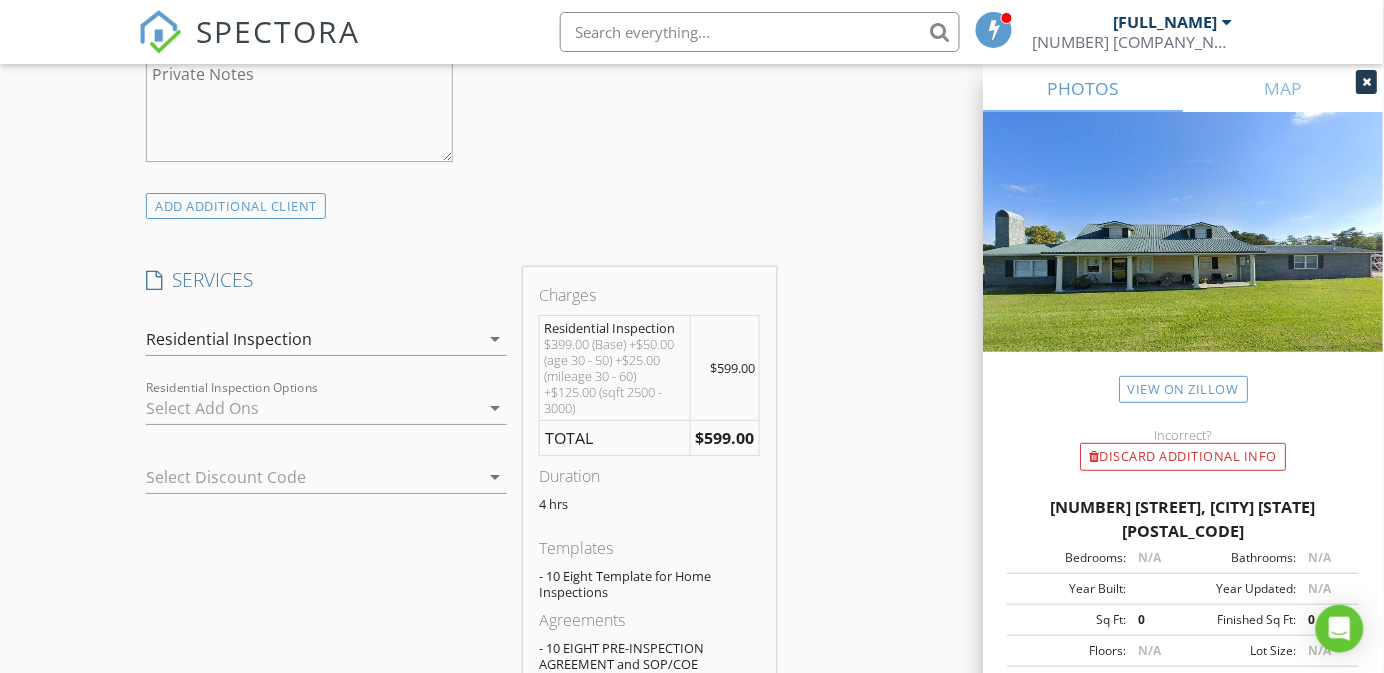 click at bounding box center [312, 408] 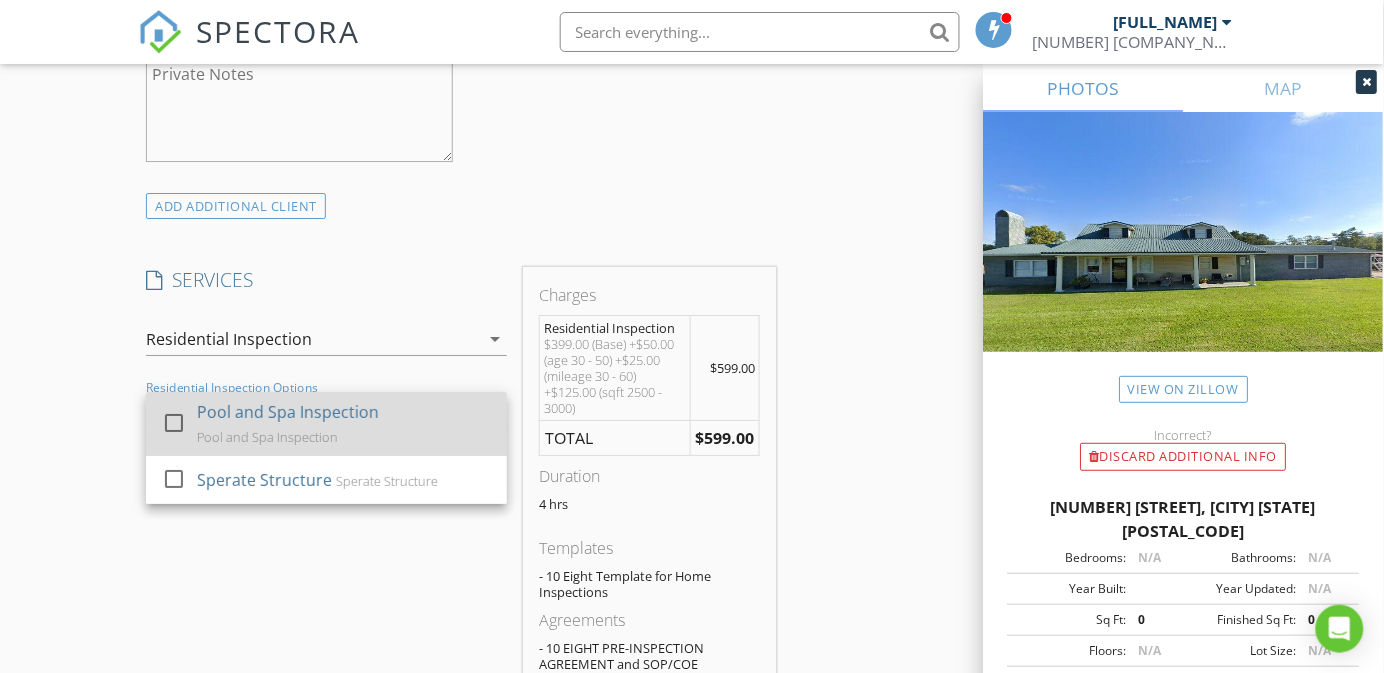 click on "Pool and Spa Inspection" at bounding box center [289, 412] 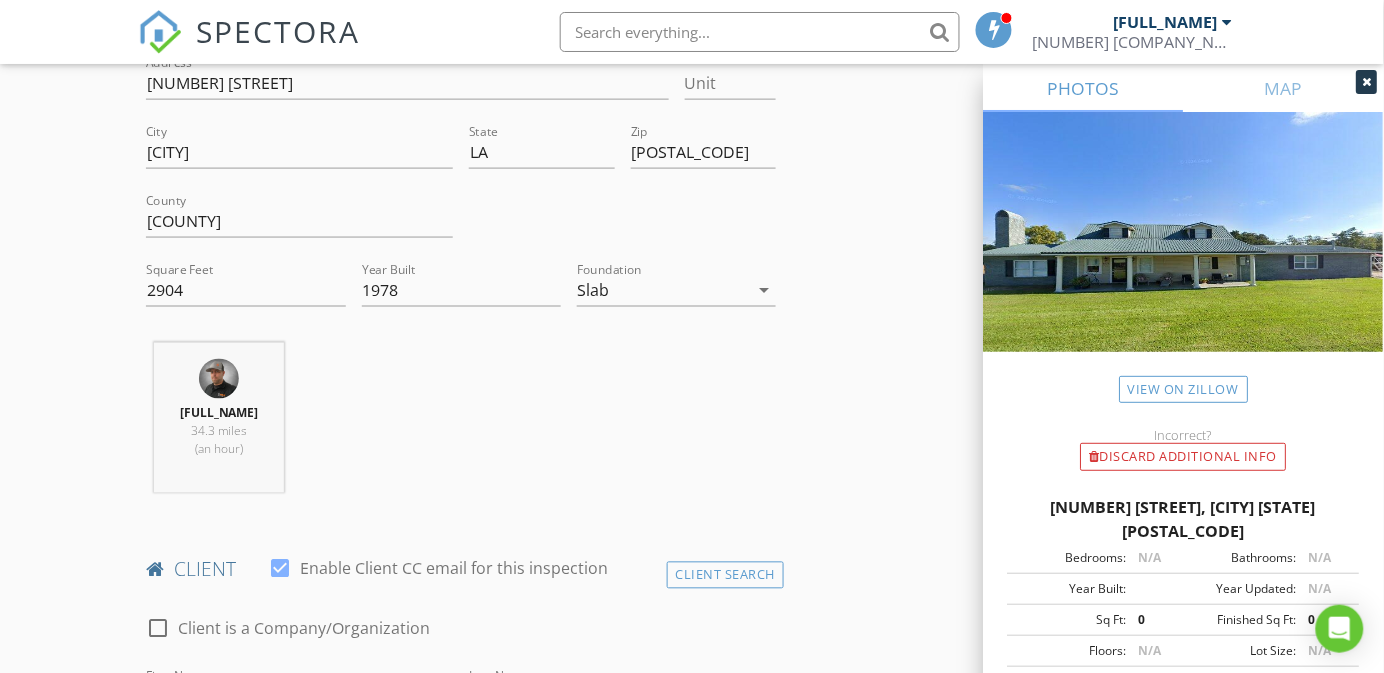 scroll, scrollTop: 750, scrollLeft: 0, axis: vertical 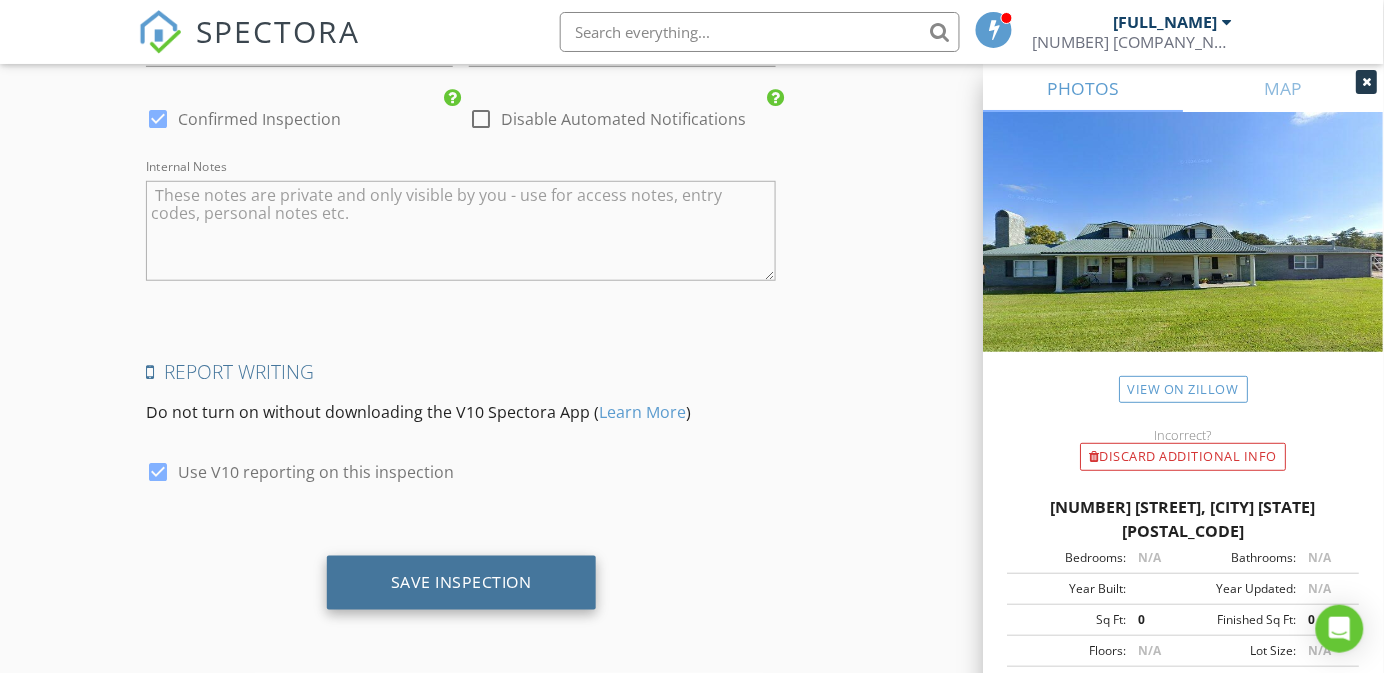 click on "Save Inspection" at bounding box center [461, 582] 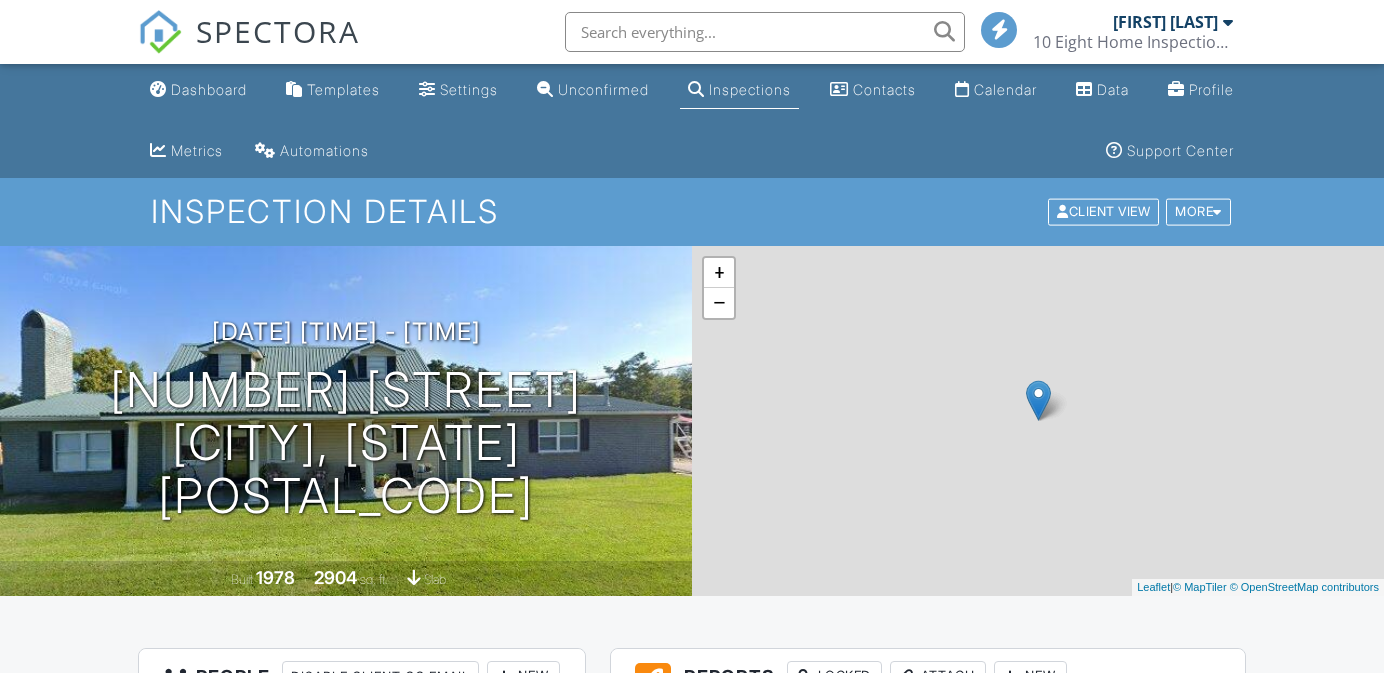scroll, scrollTop: 0, scrollLeft: 0, axis: both 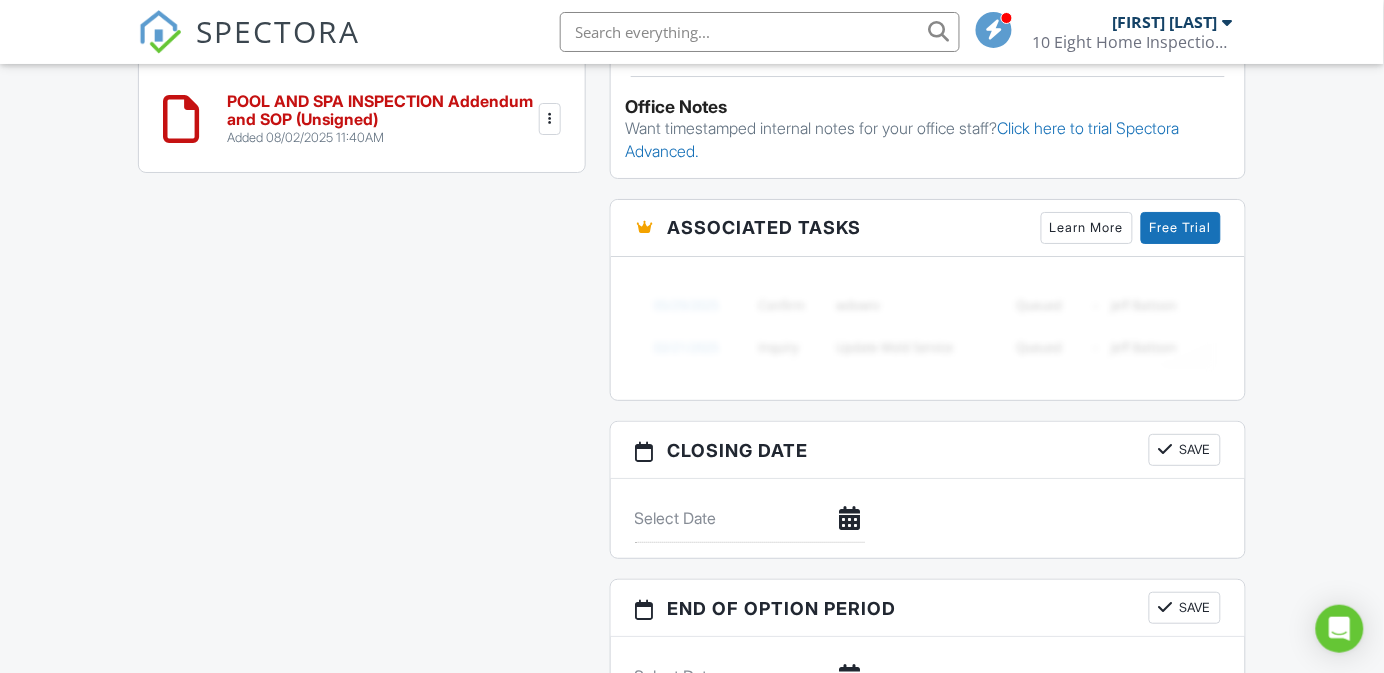 click at bounding box center (995, 29) 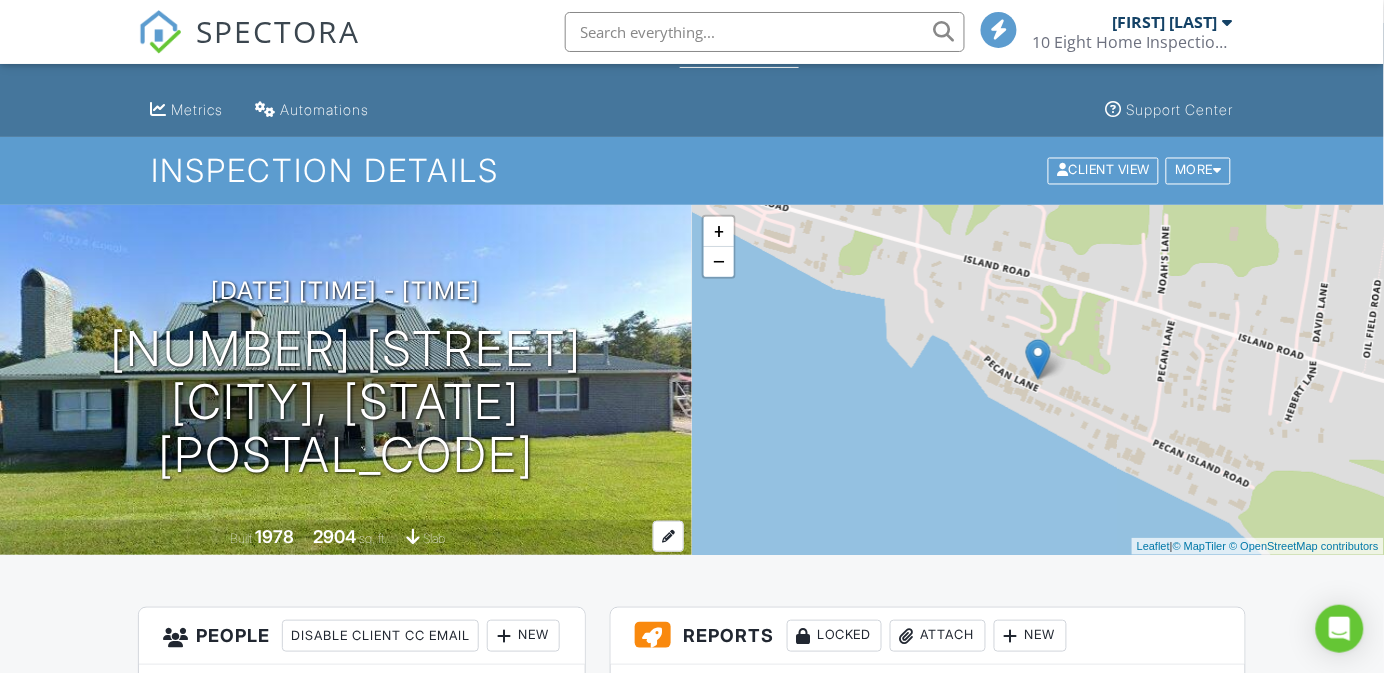 scroll, scrollTop: 0, scrollLeft: 0, axis: both 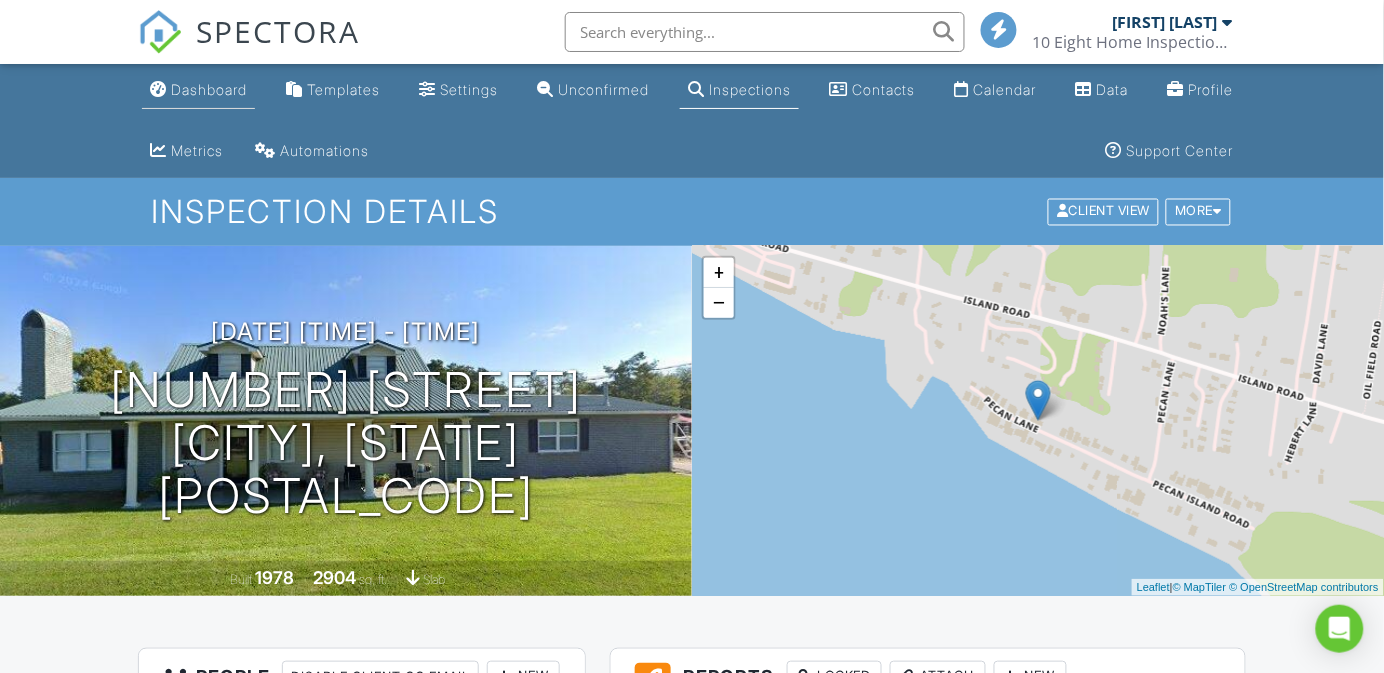 click on "Dashboard" at bounding box center (198, 90) 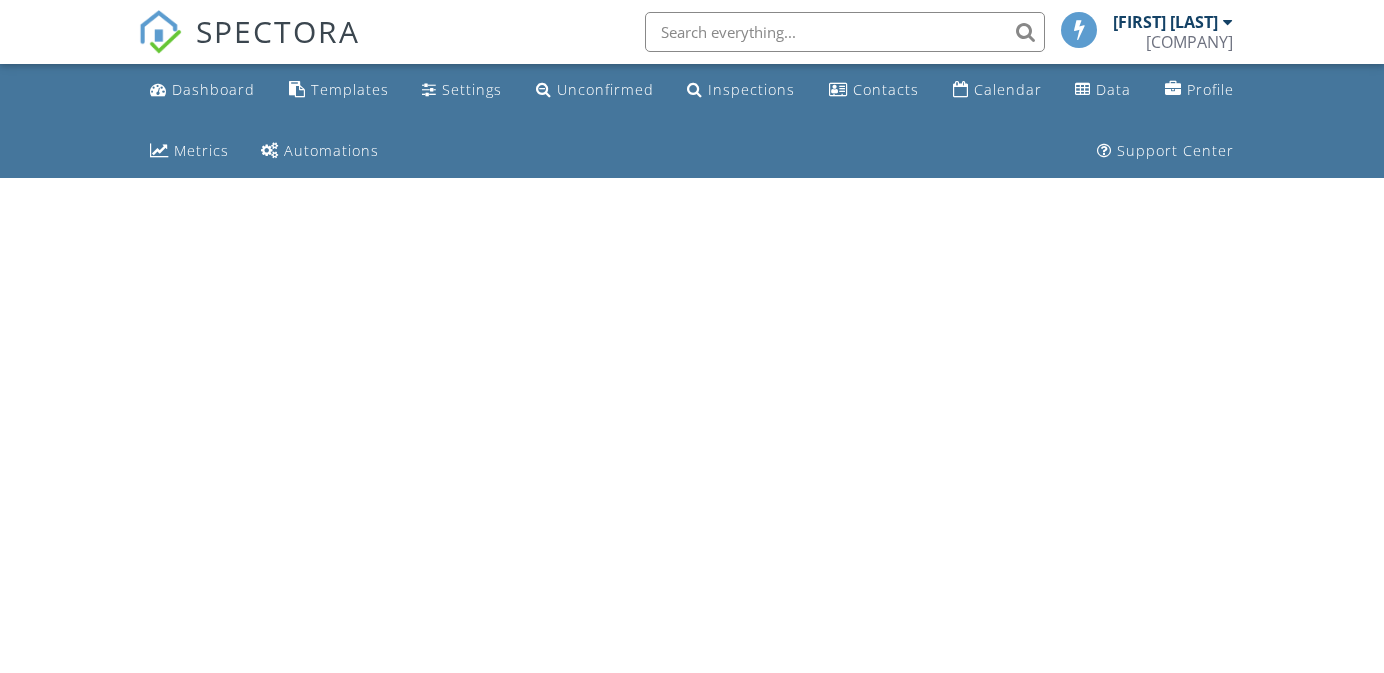 scroll, scrollTop: 0, scrollLeft: 0, axis: both 